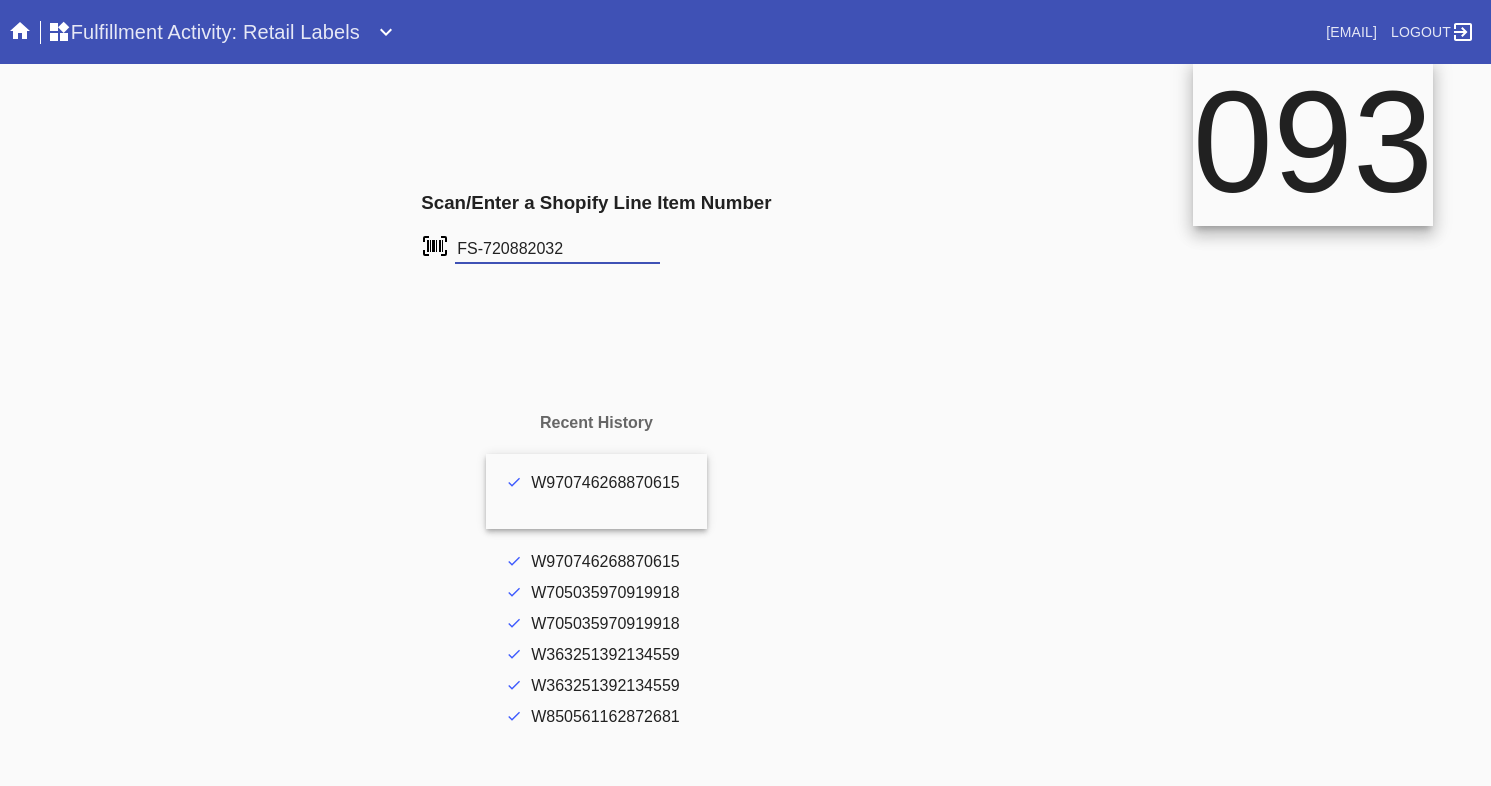 scroll, scrollTop: 0, scrollLeft: 0, axis: both 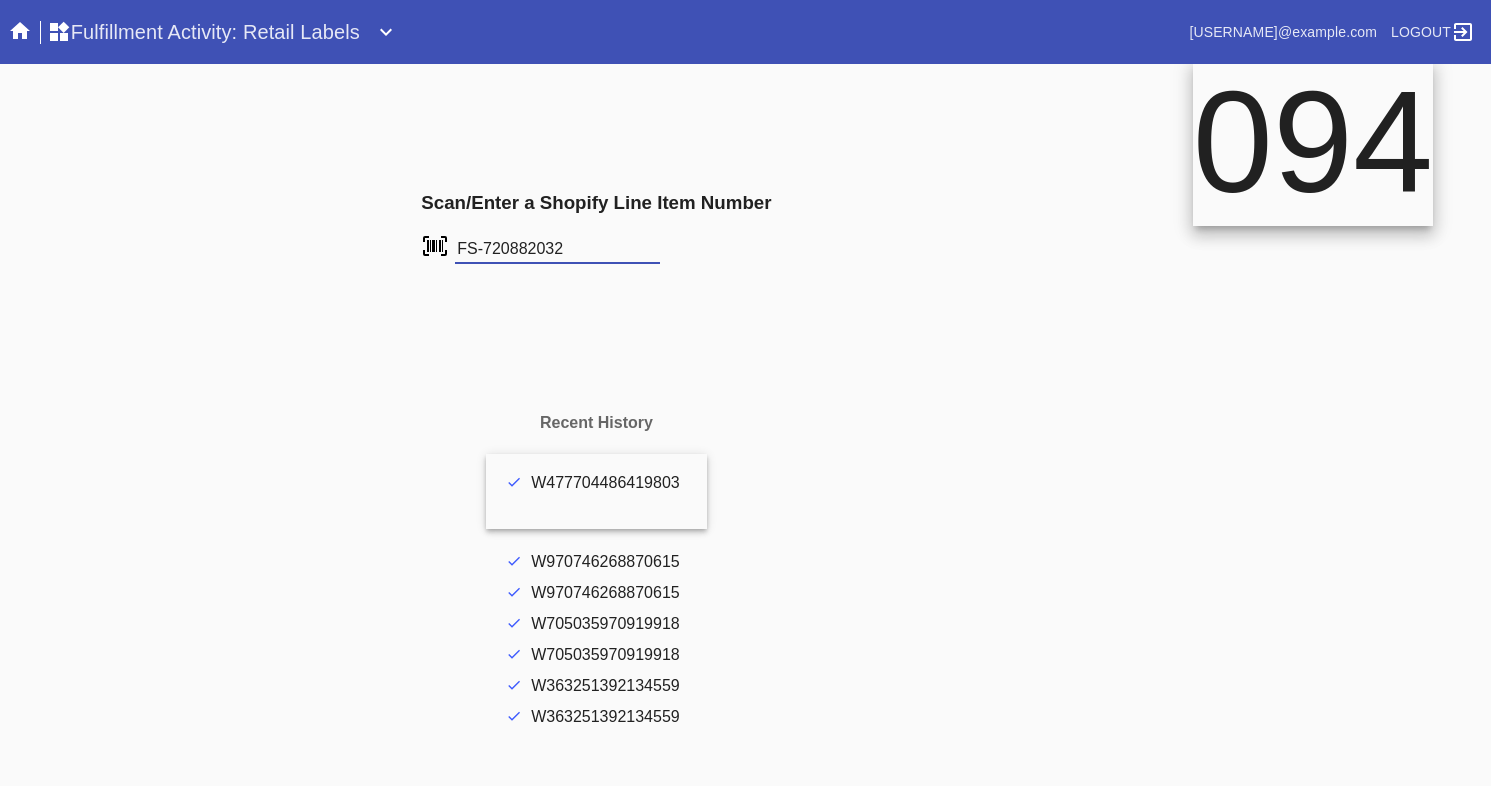 type on "FS-720882032" 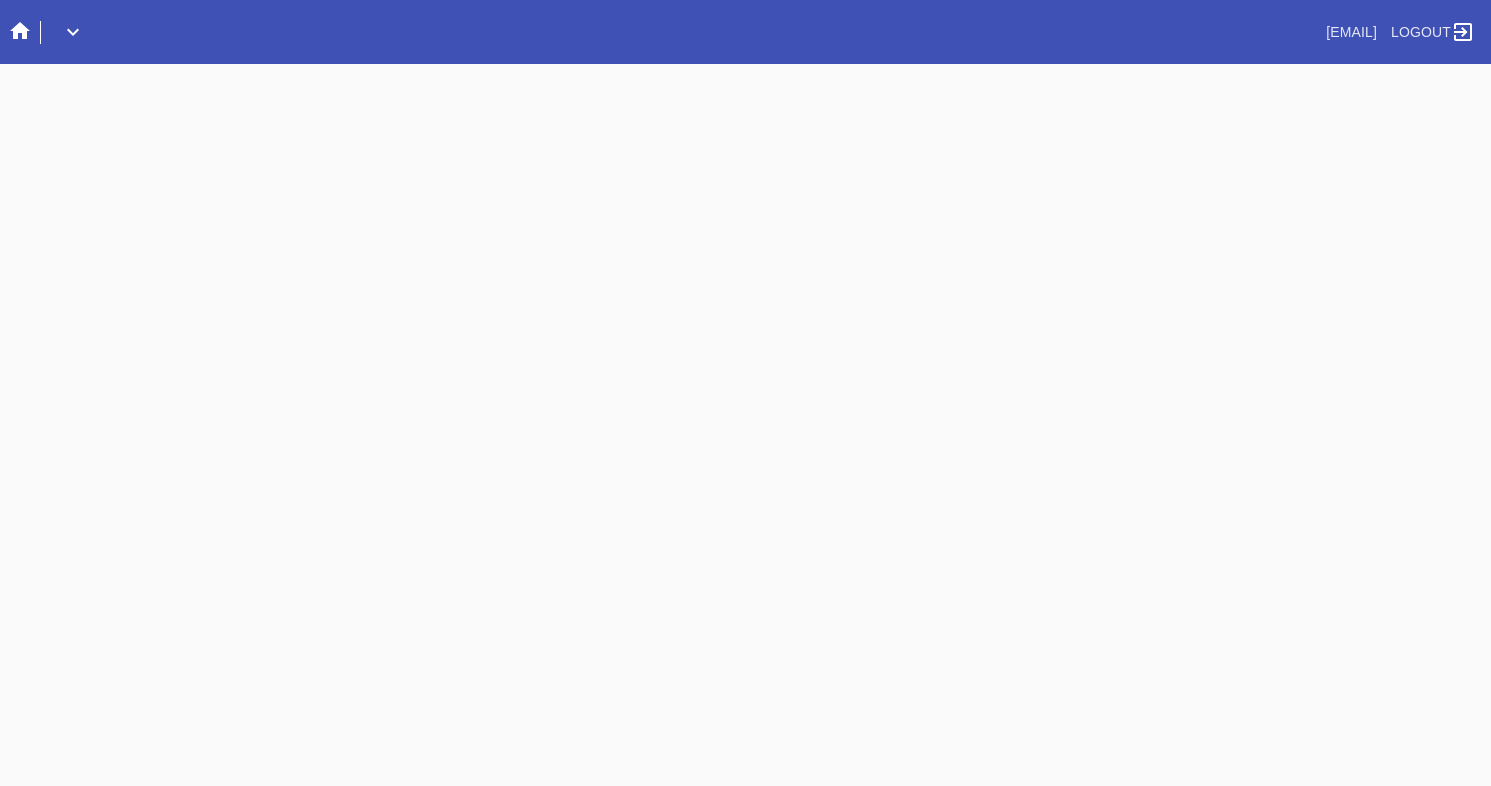 scroll, scrollTop: 0, scrollLeft: 0, axis: both 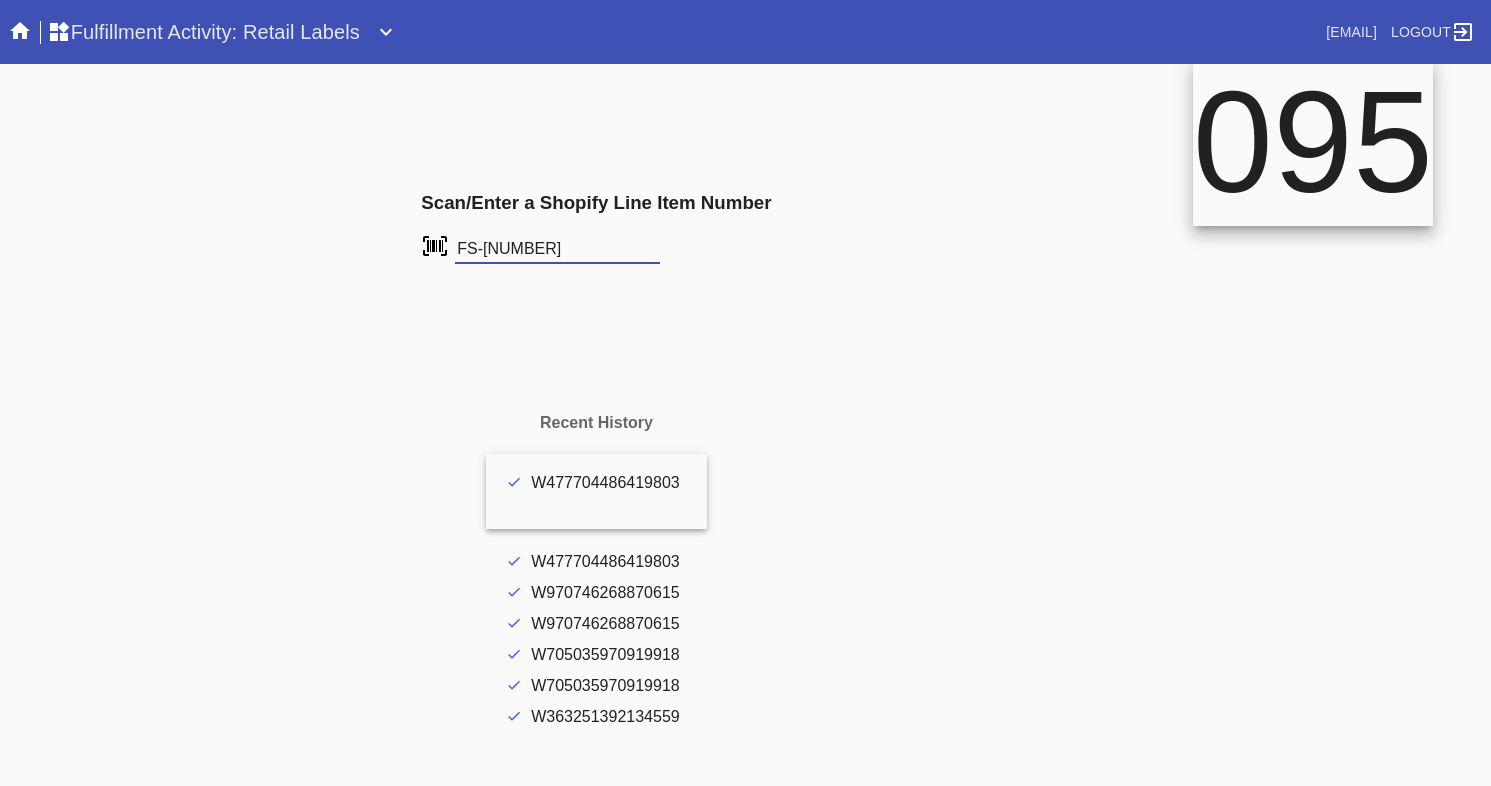 type on "FS-737259388" 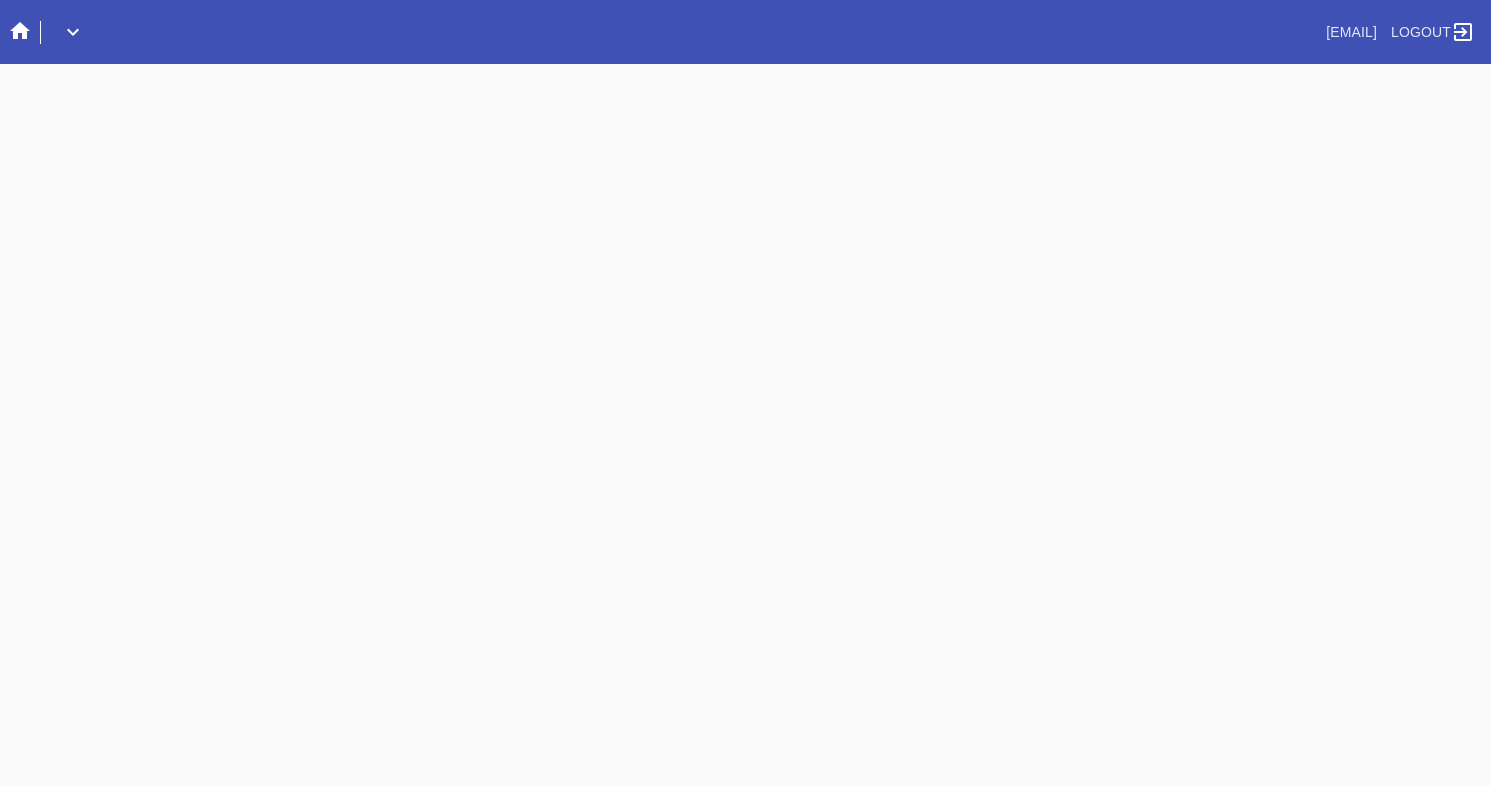 scroll, scrollTop: 0, scrollLeft: 0, axis: both 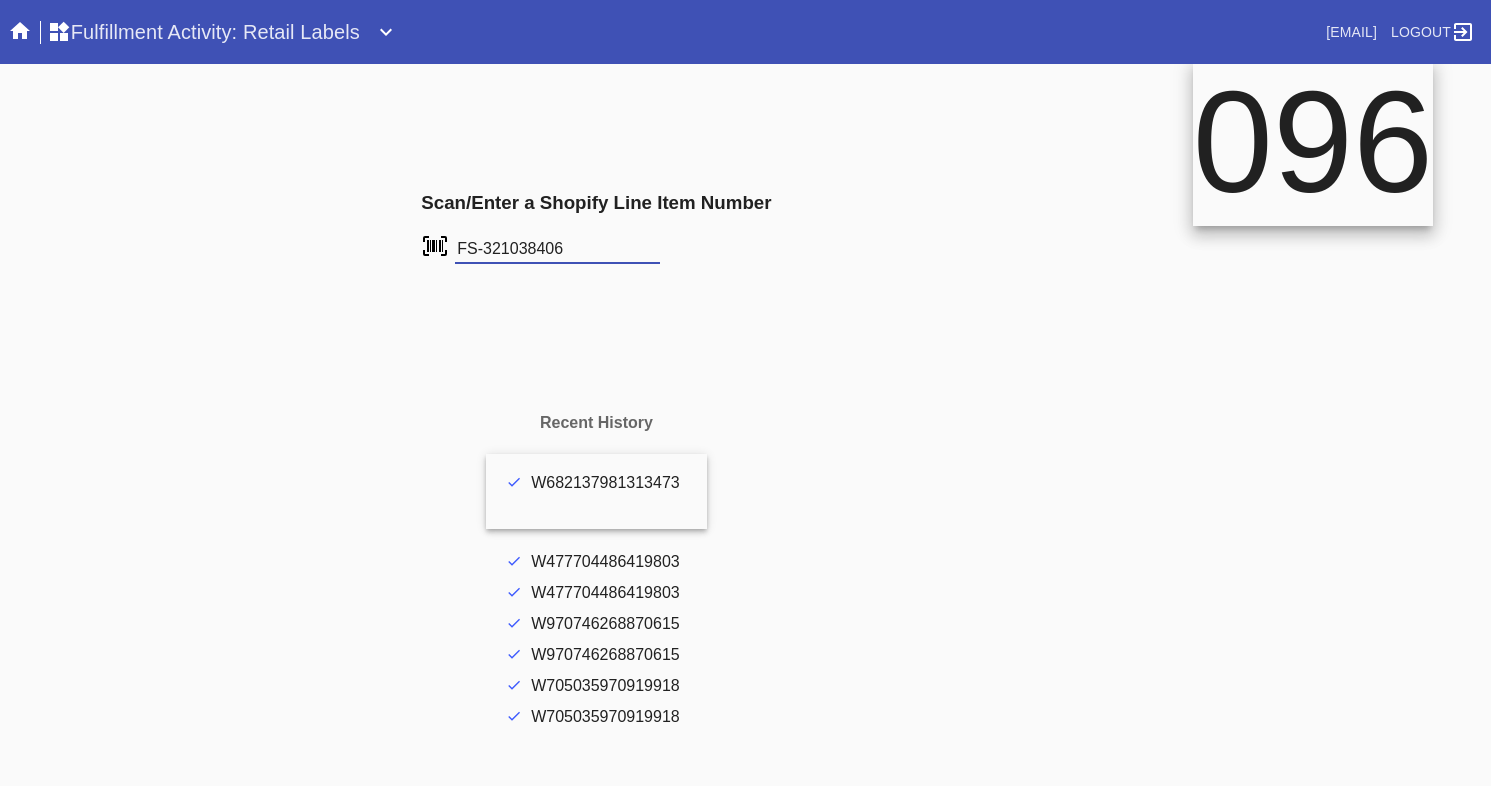 type on "FS-321038406" 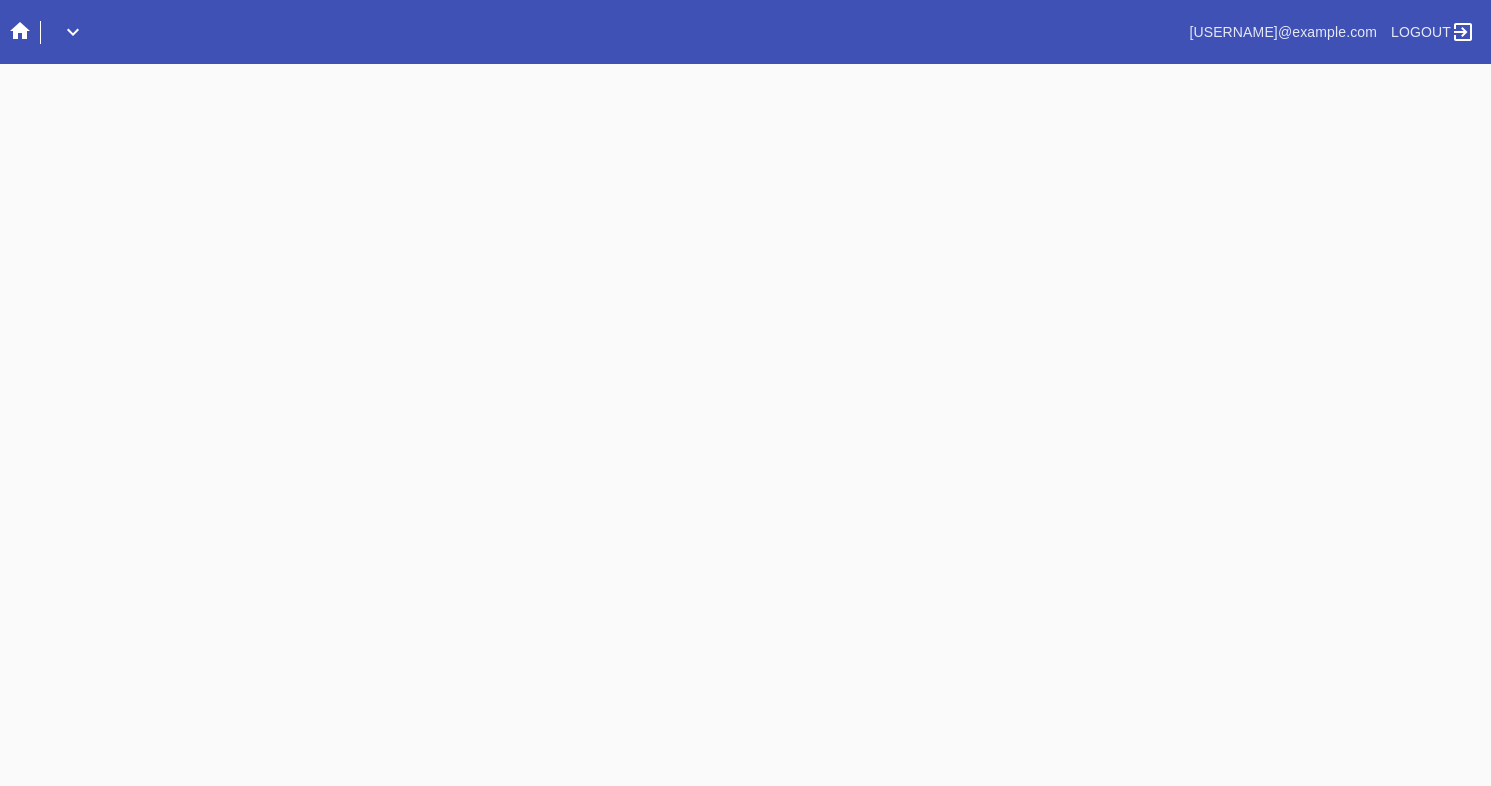 scroll, scrollTop: 0, scrollLeft: 0, axis: both 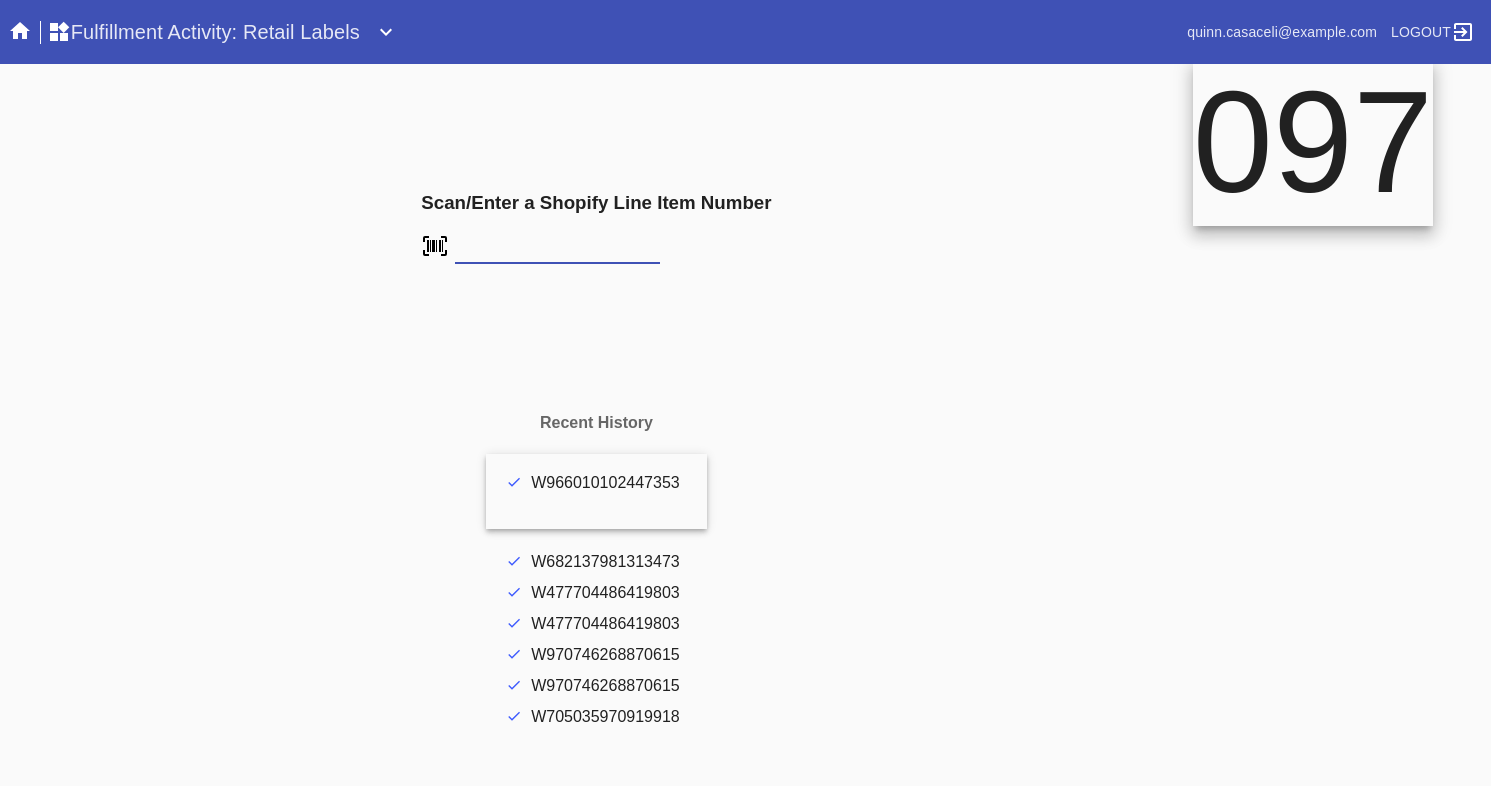 type on "FS-873661792" 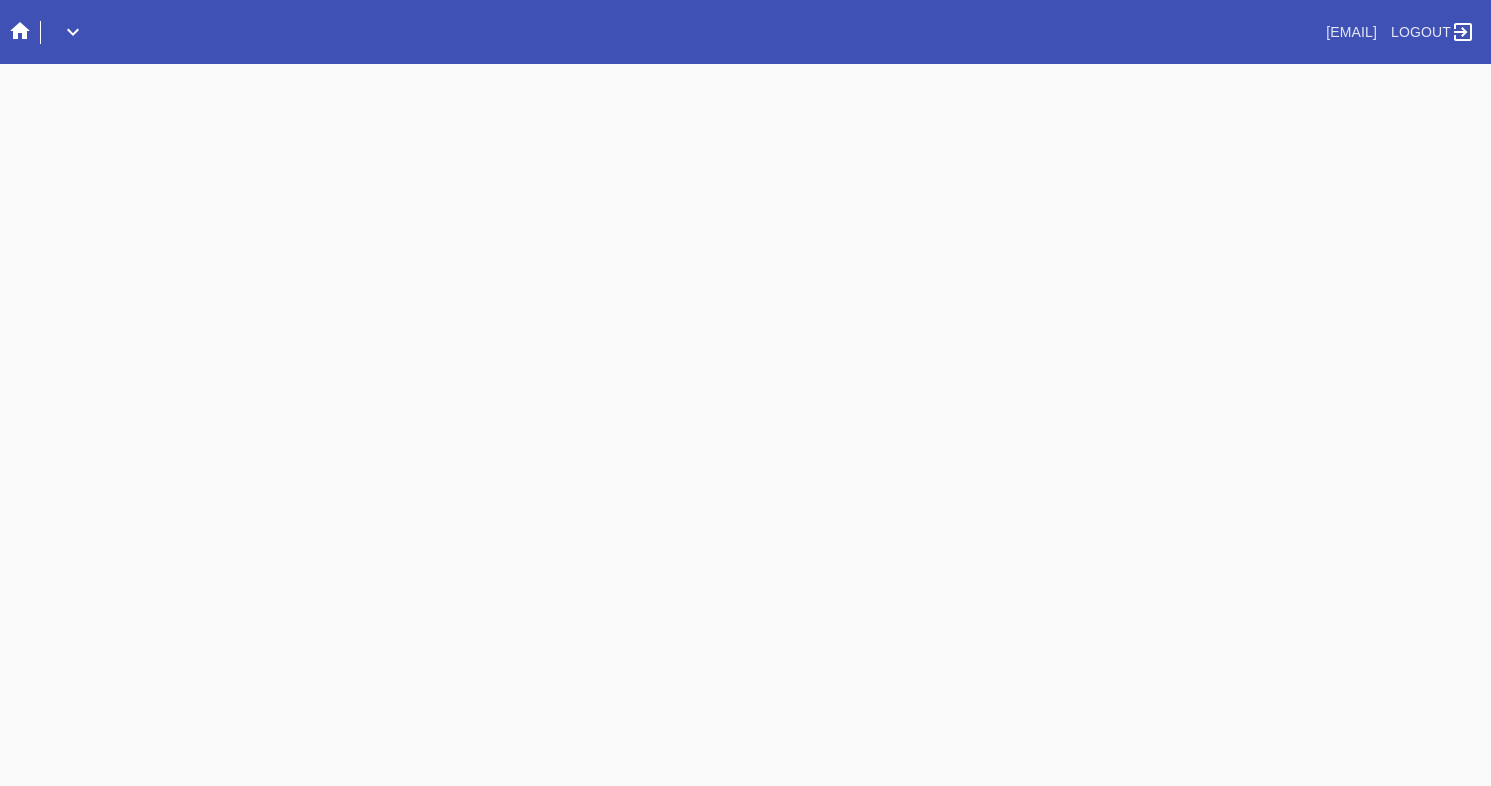 scroll, scrollTop: 0, scrollLeft: 0, axis: both 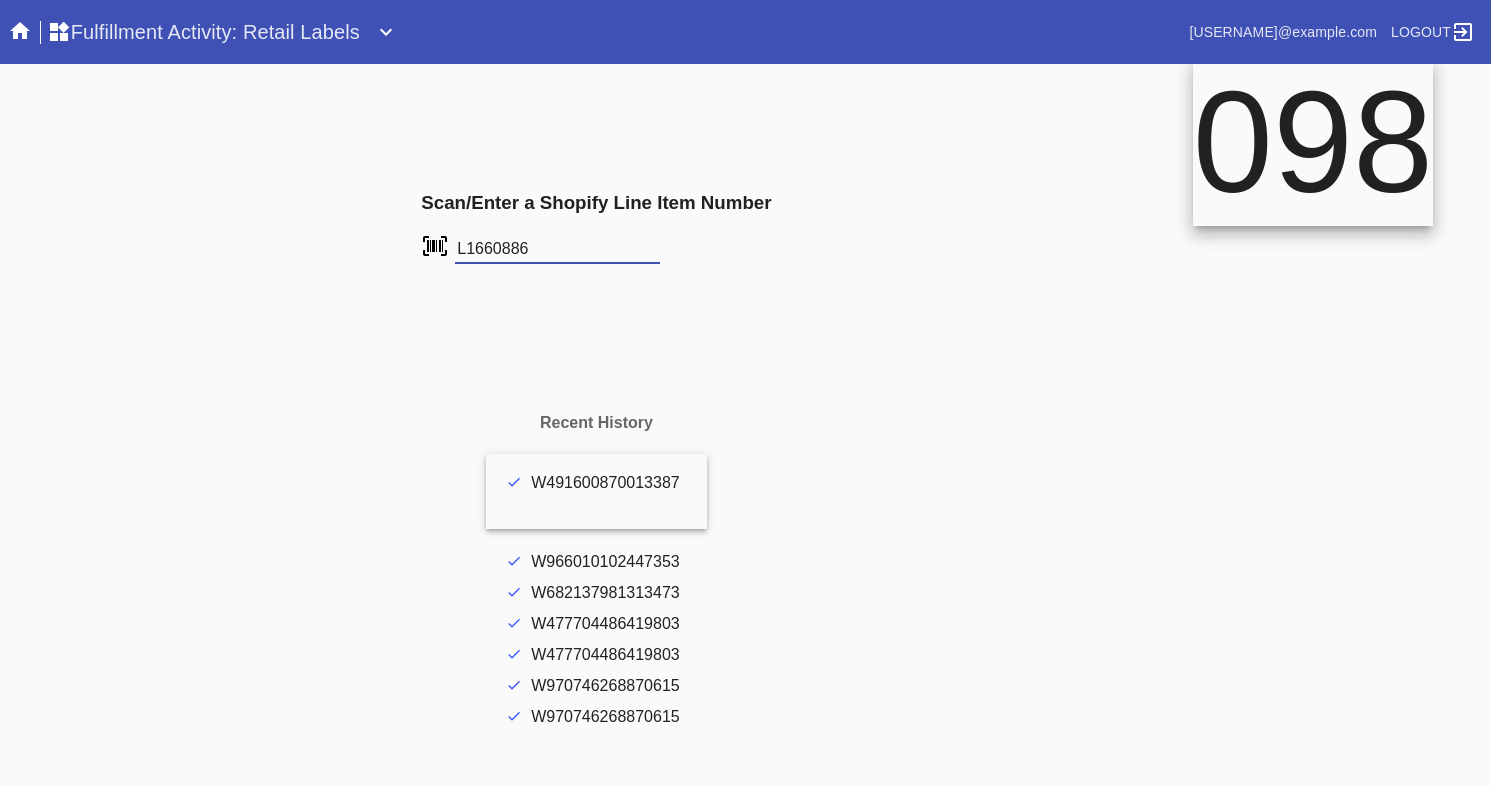 type on "L1660886" 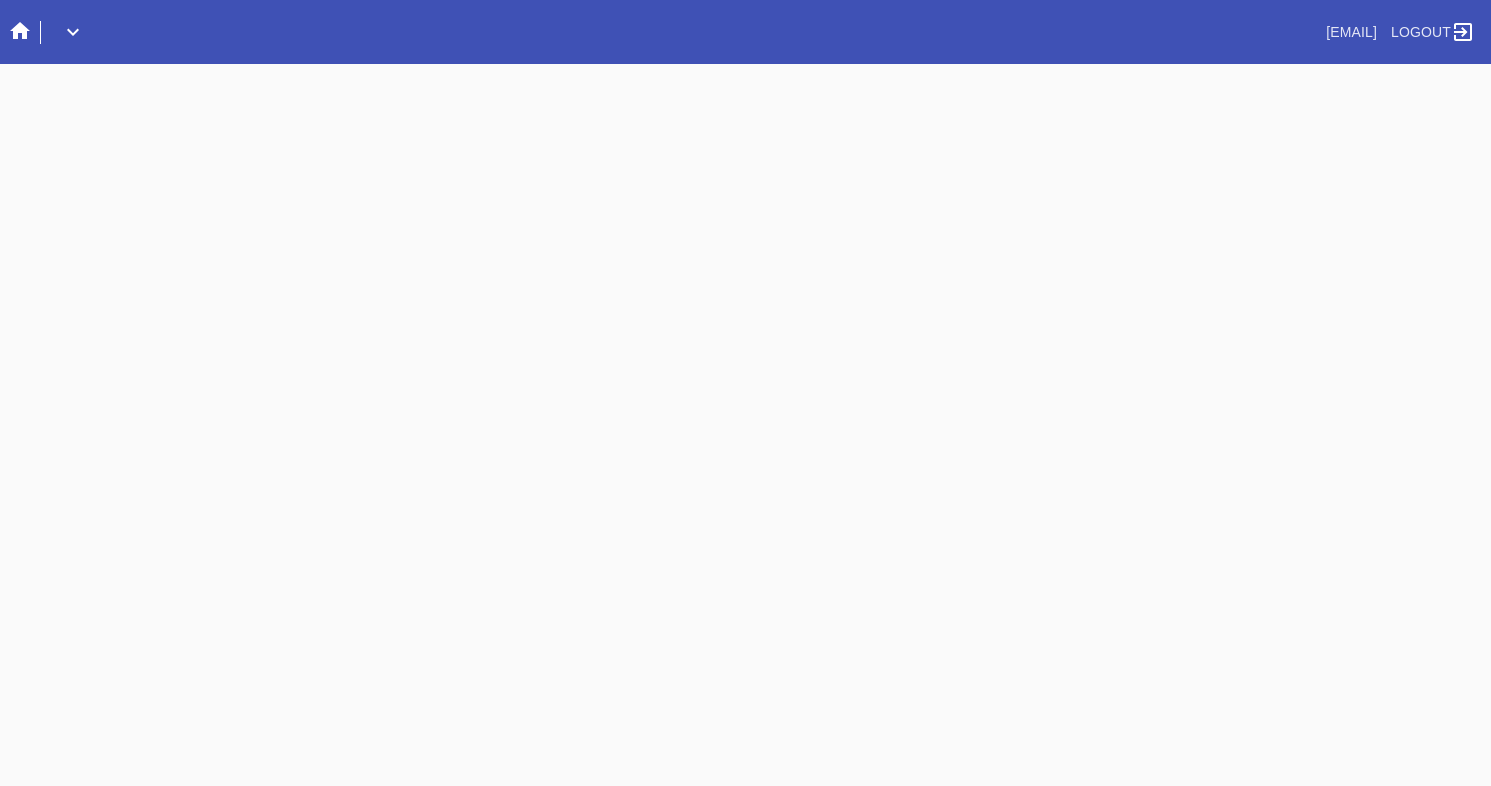scroll, scrollTop: 0, scrollLeft: 0, axis: both 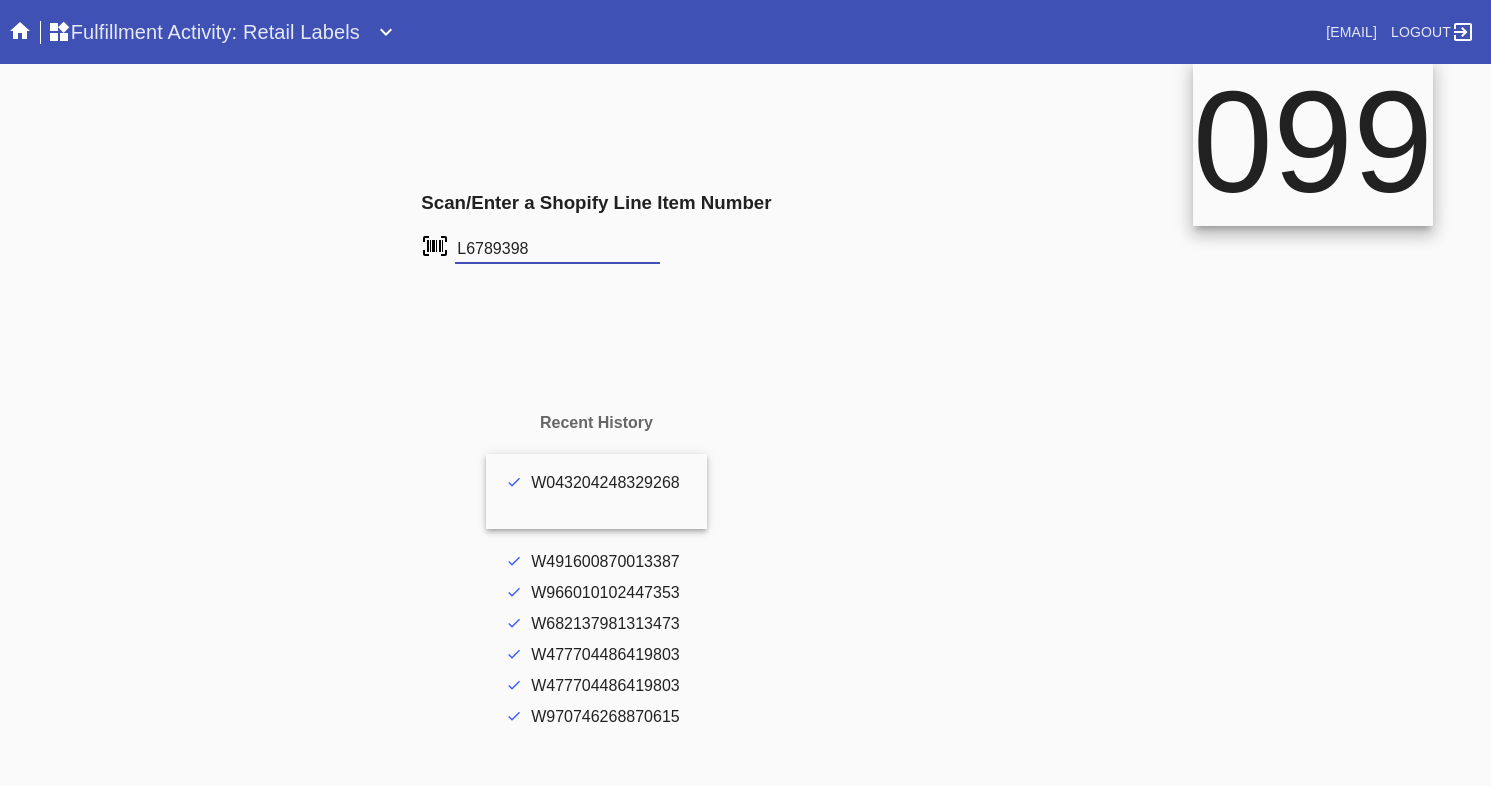 type on "L6789398" 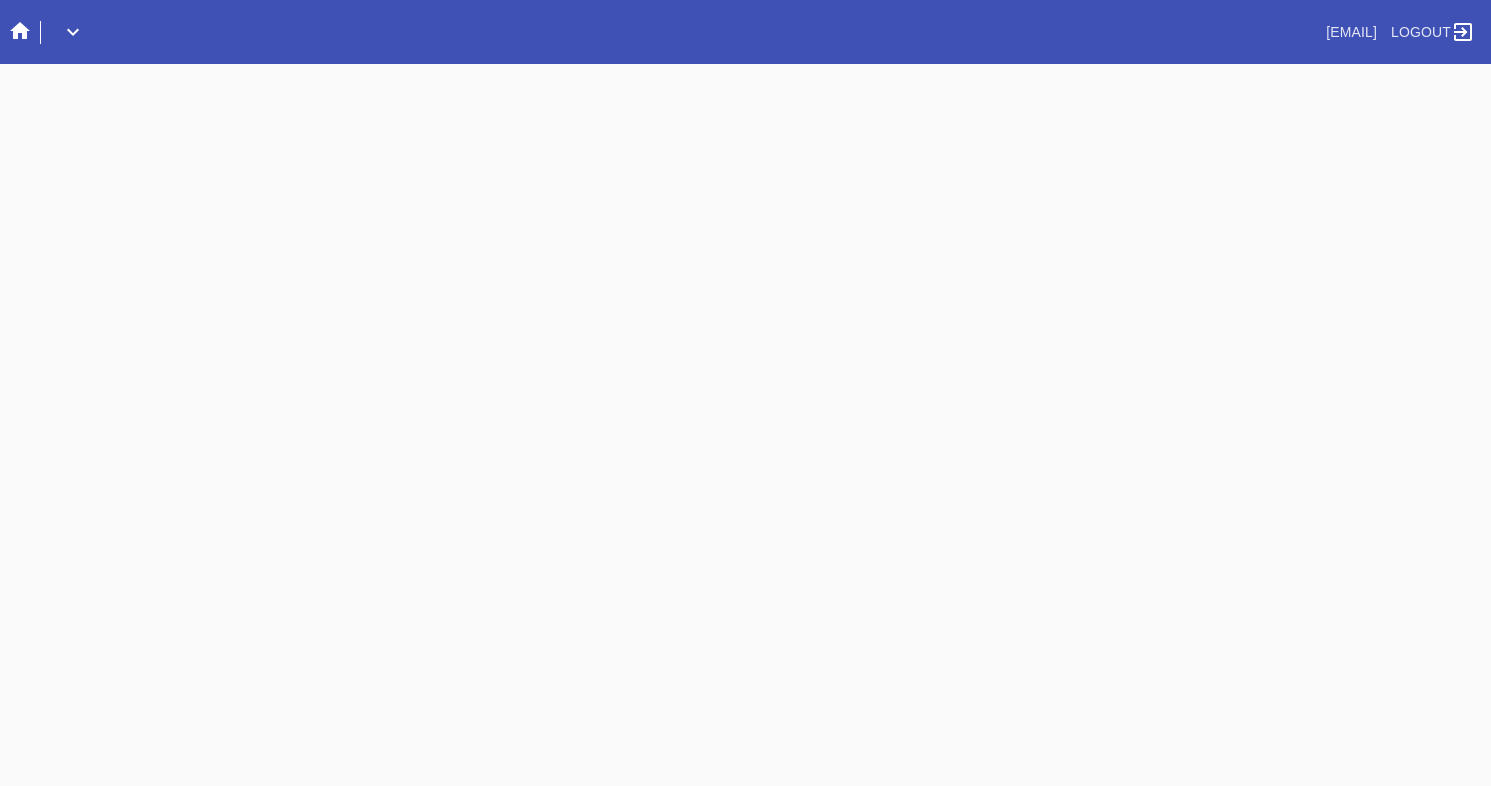 scroll, scrollTop: 0, scrollLeft: 0, axis: both 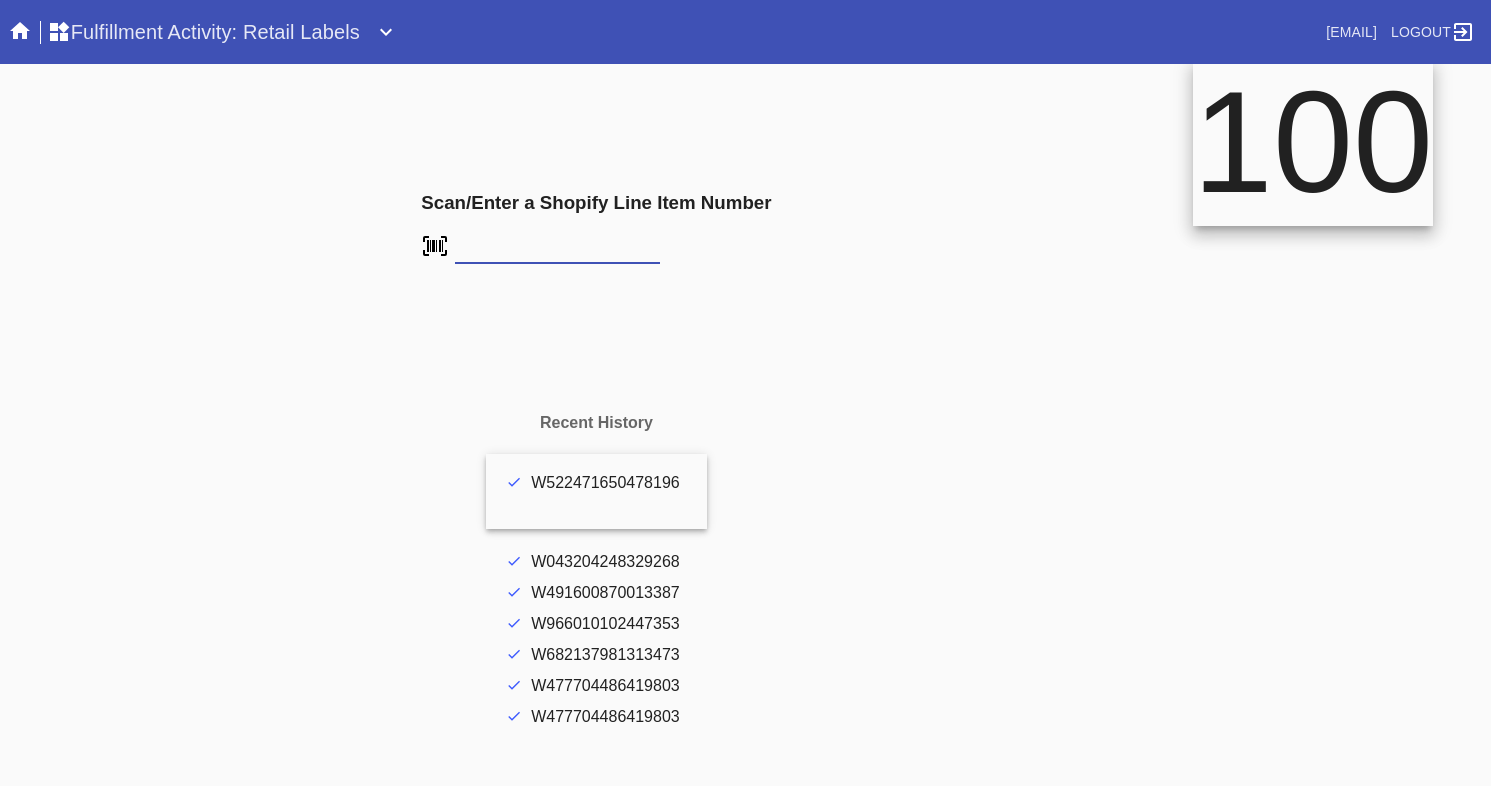 type on "FS-[NUMBER]" 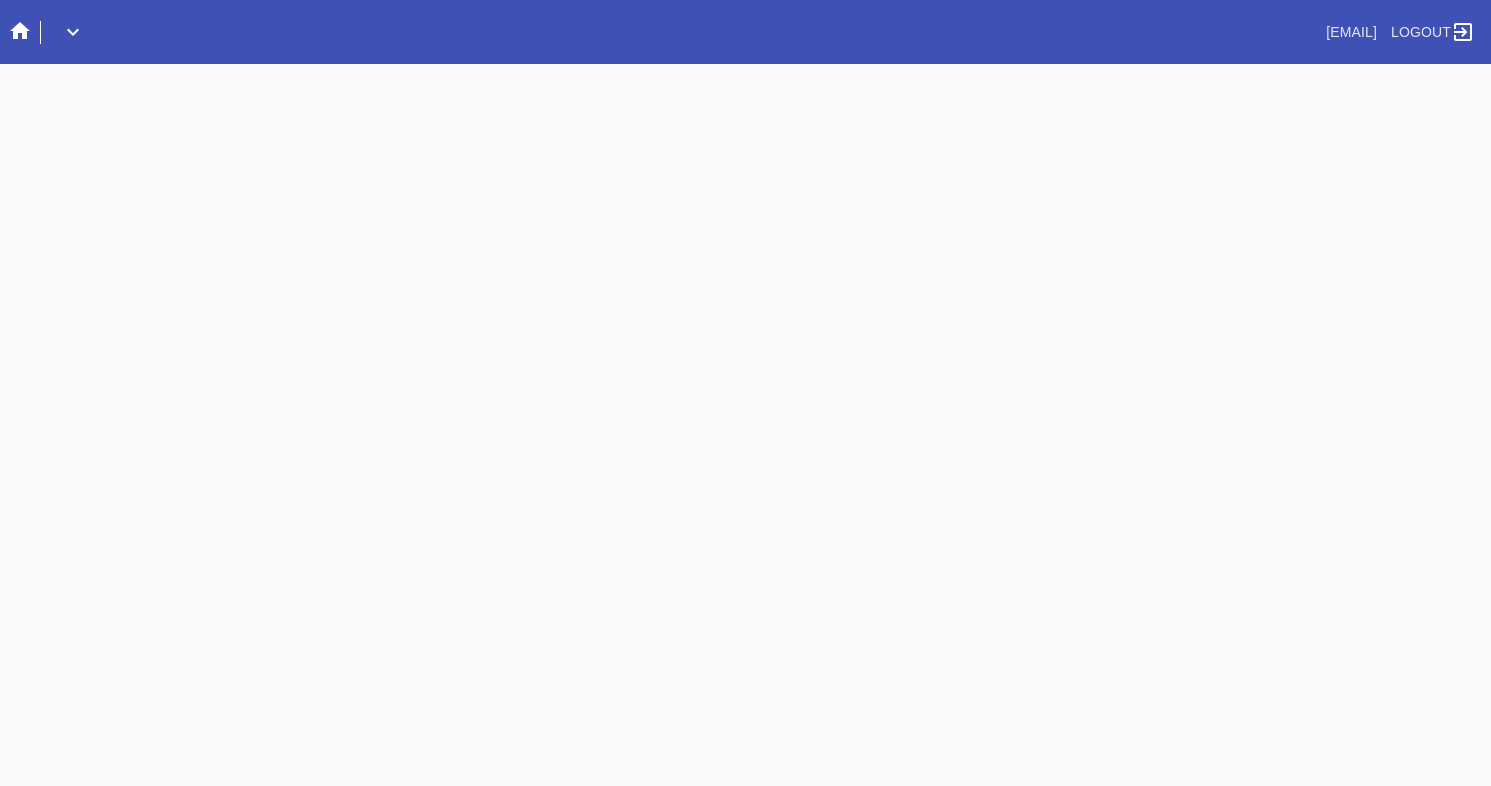 scroll, scrollTop: 0, scrollLeft: 0, axis: both 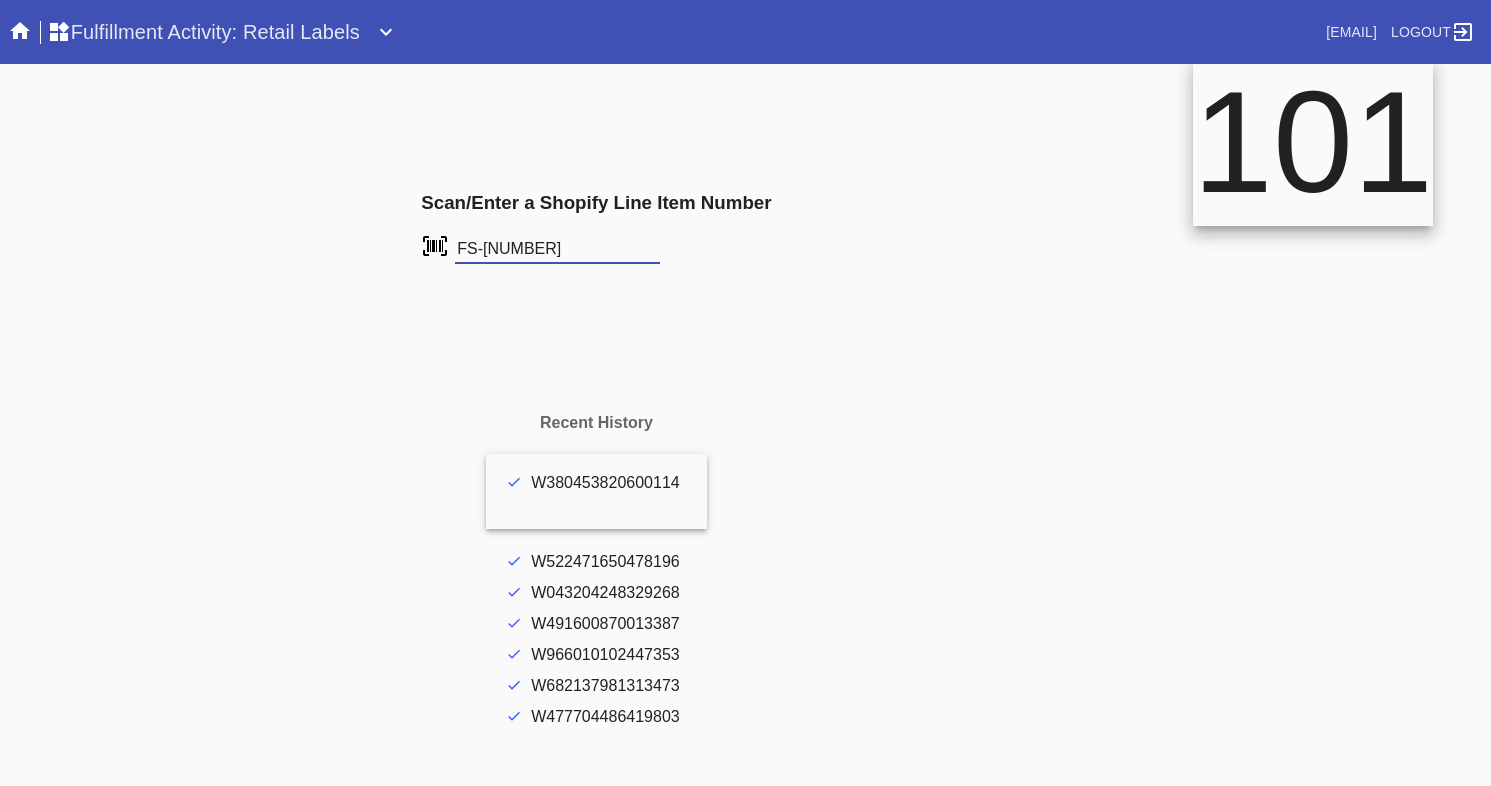 type on "FS-[NUMBER]" 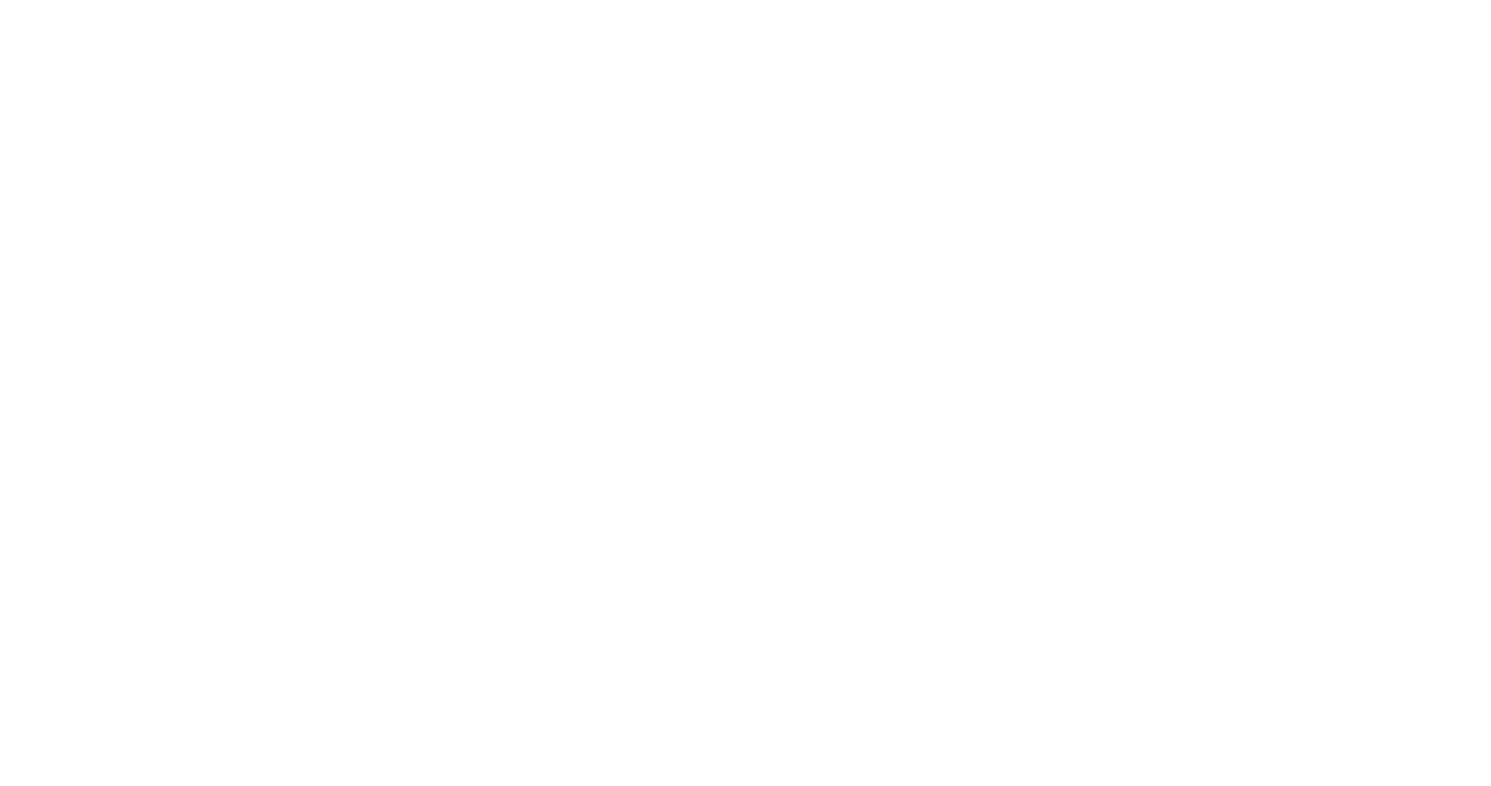 scroll, scrollTop: 0, scrollLeft: 0, axis: both 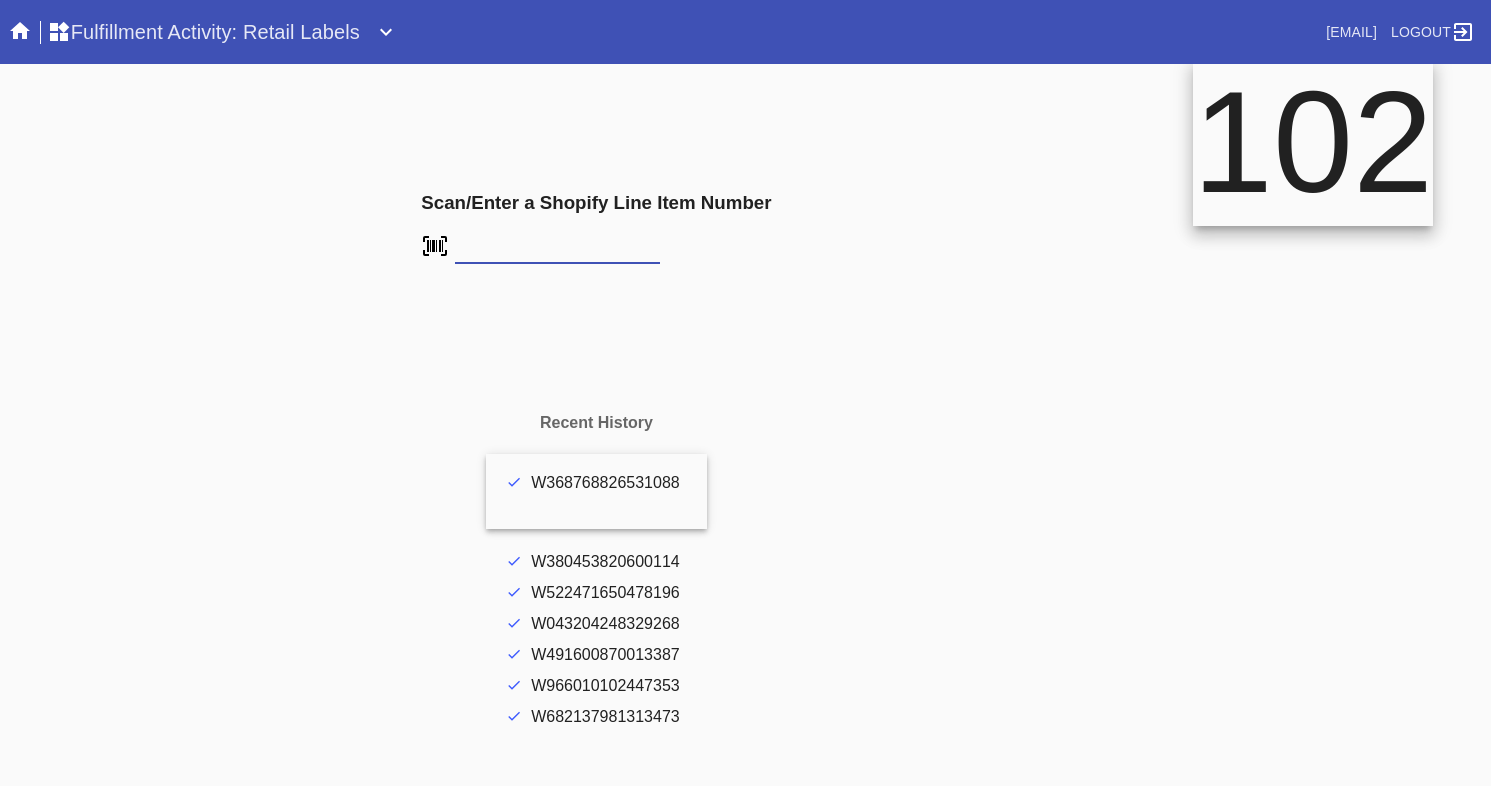 type on "FS-826366604" 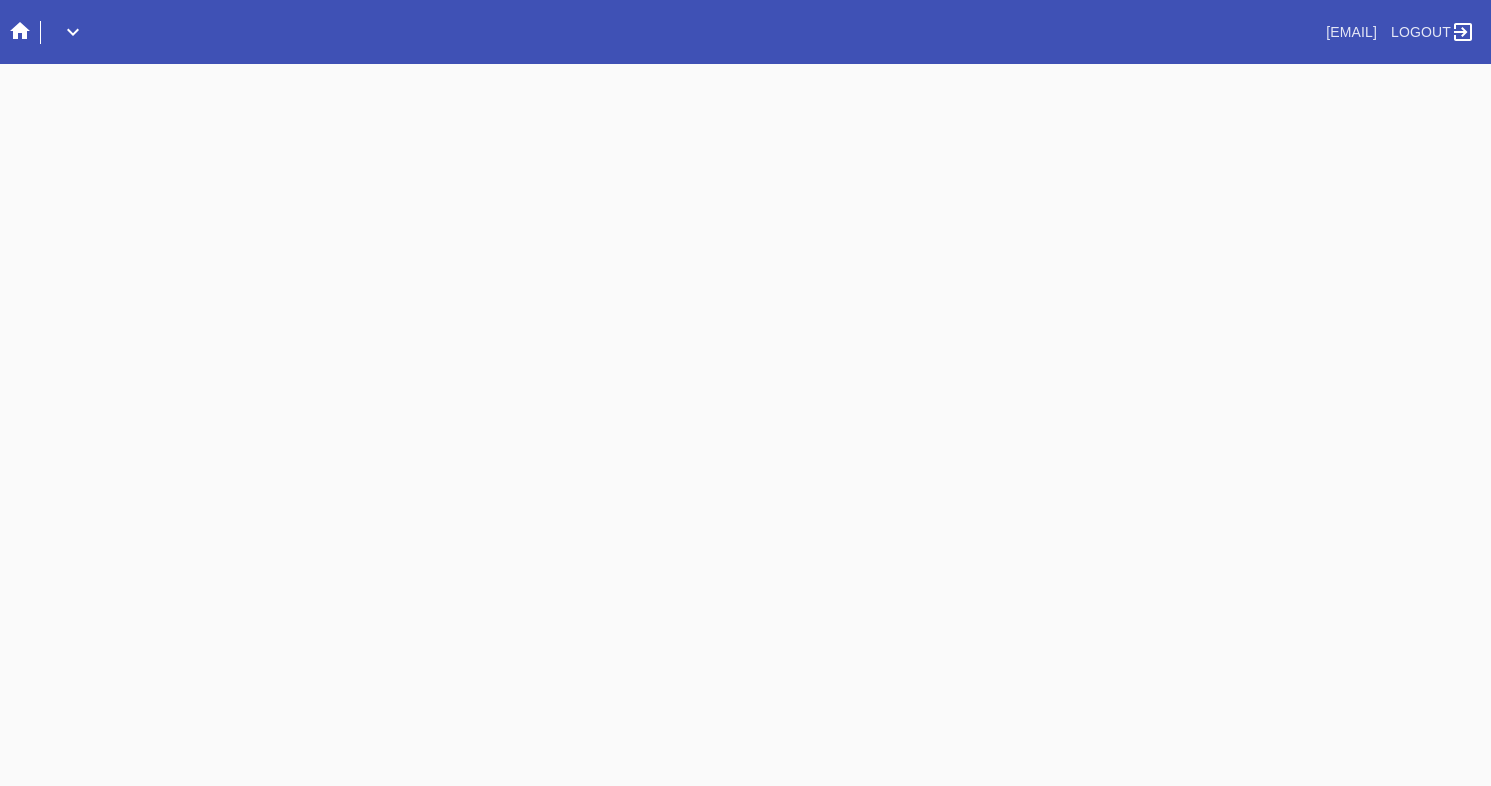 scroll, scrollTop: 0, scrollLeft: 0, axis: both 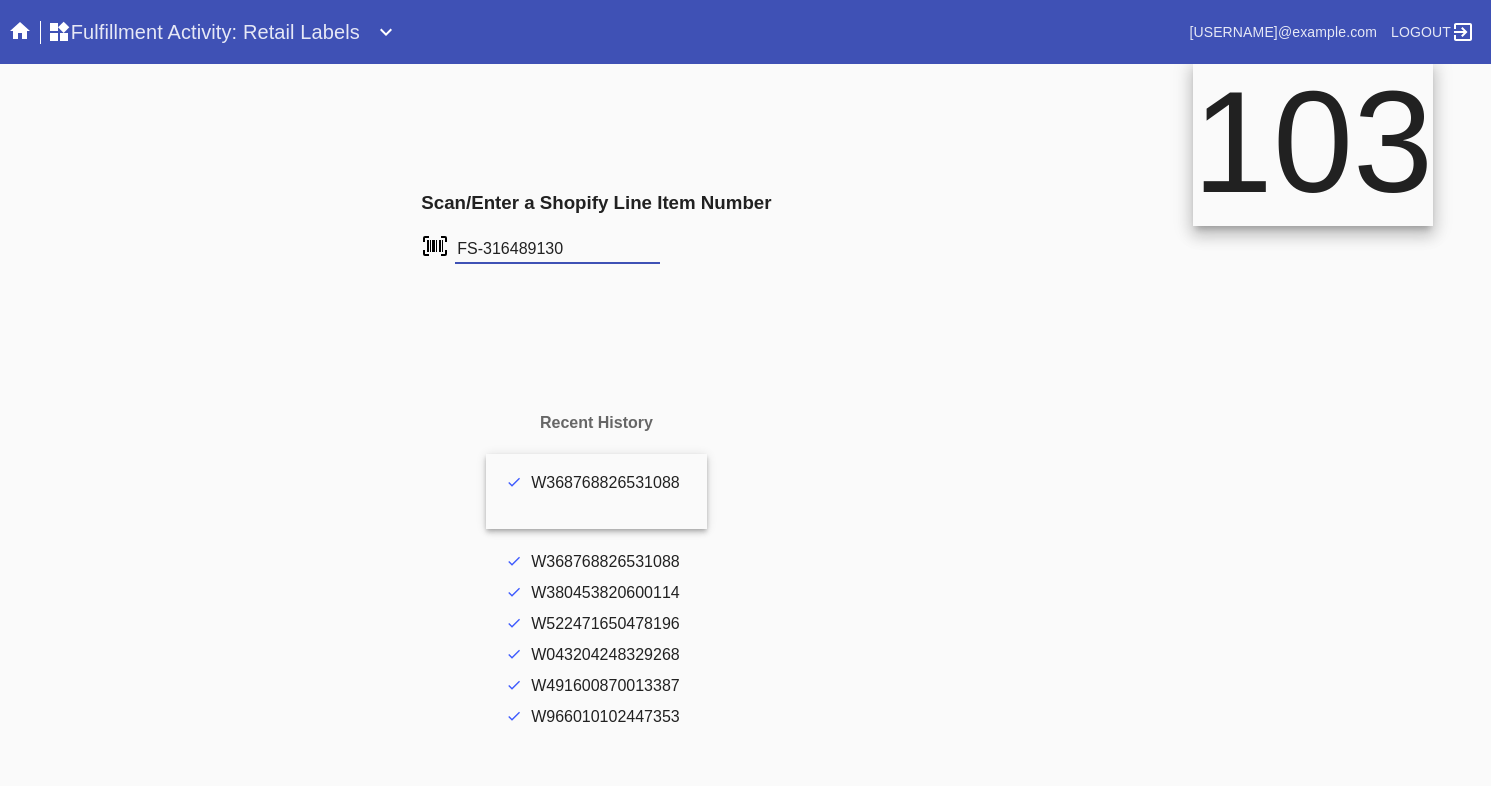 type on "FS-316489130" 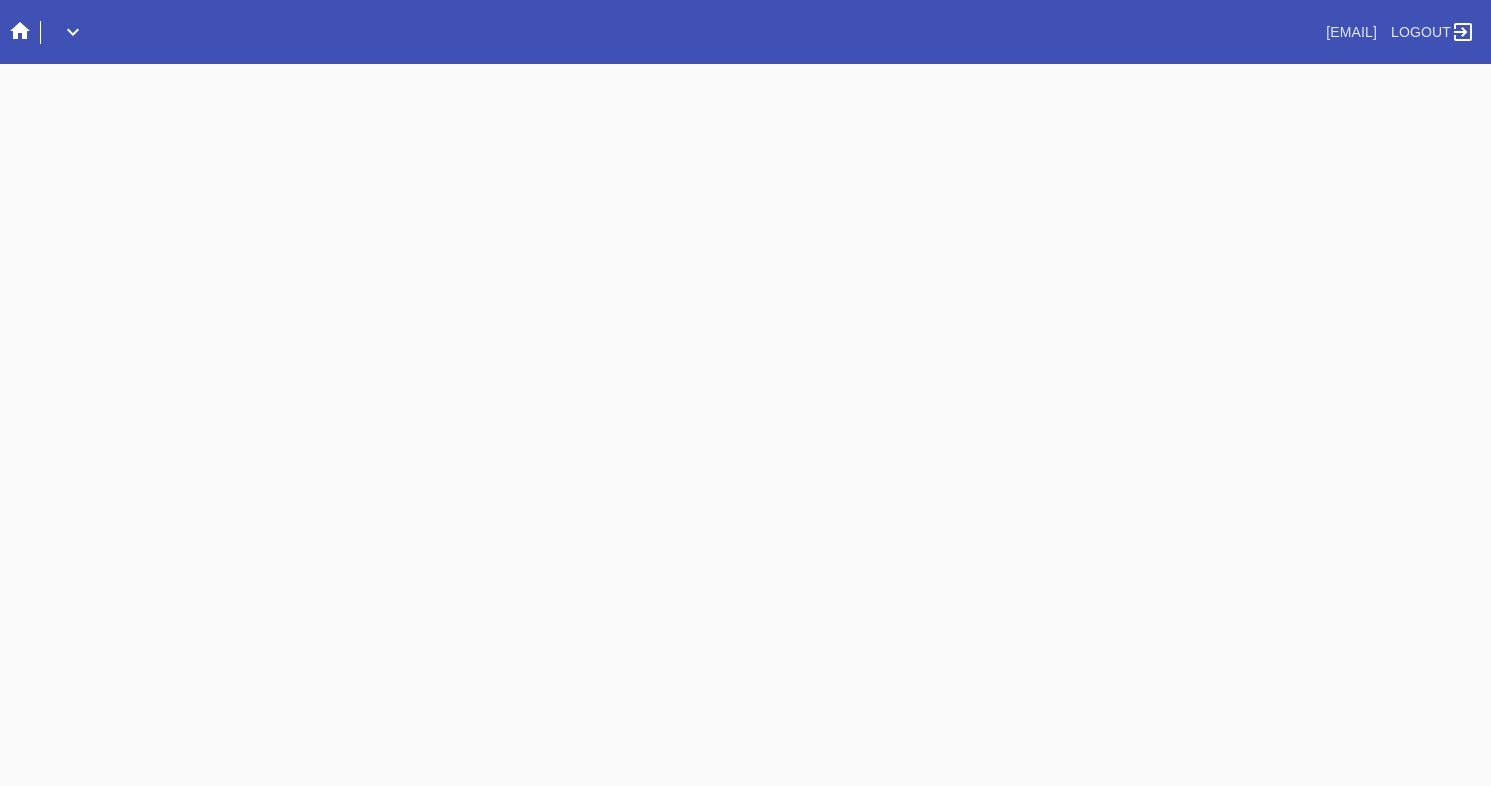 scroll, scrollTop: 0, scrollLeft: 0, axis: both 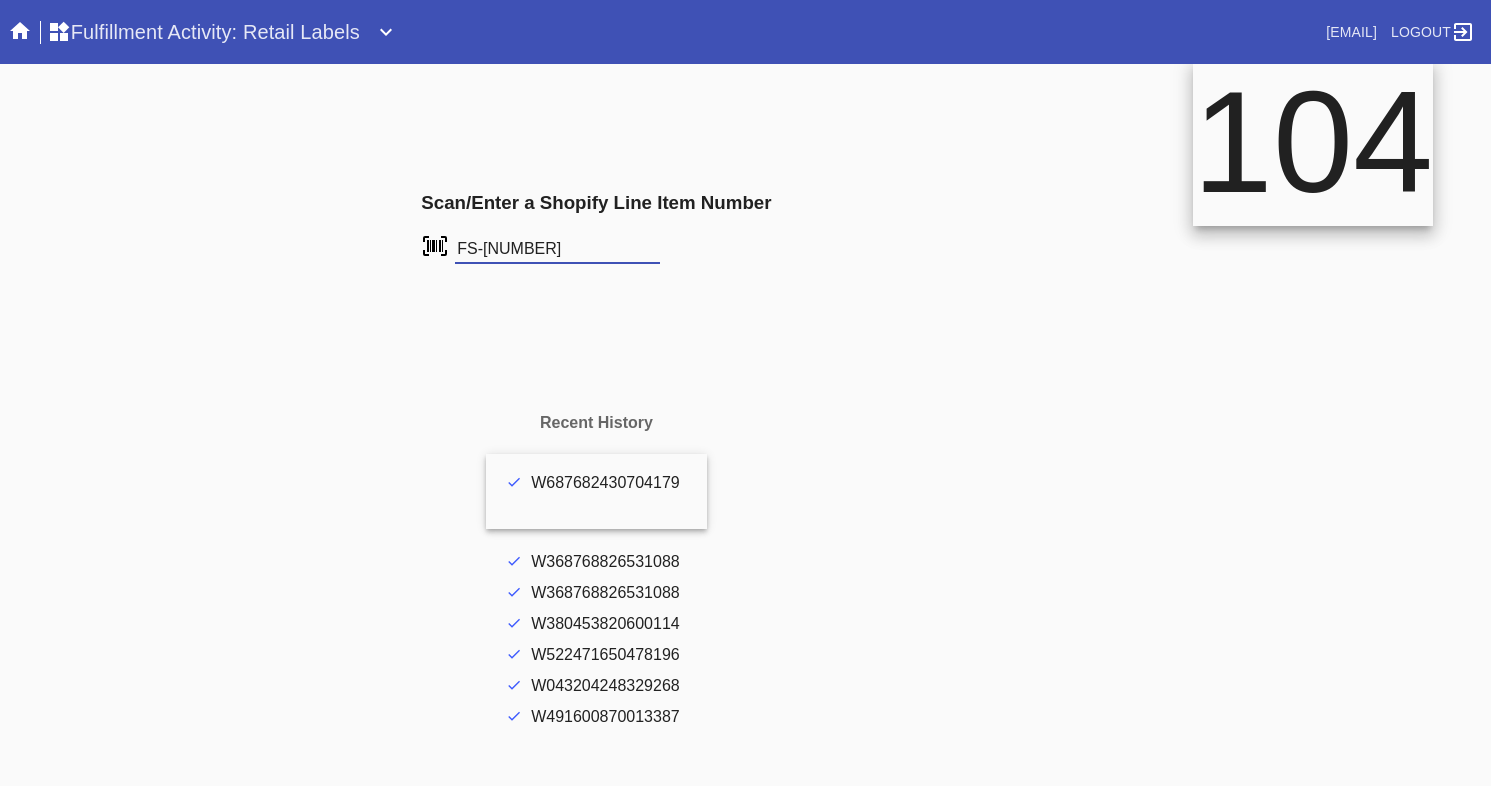 type on "FS-[NUMBER]" 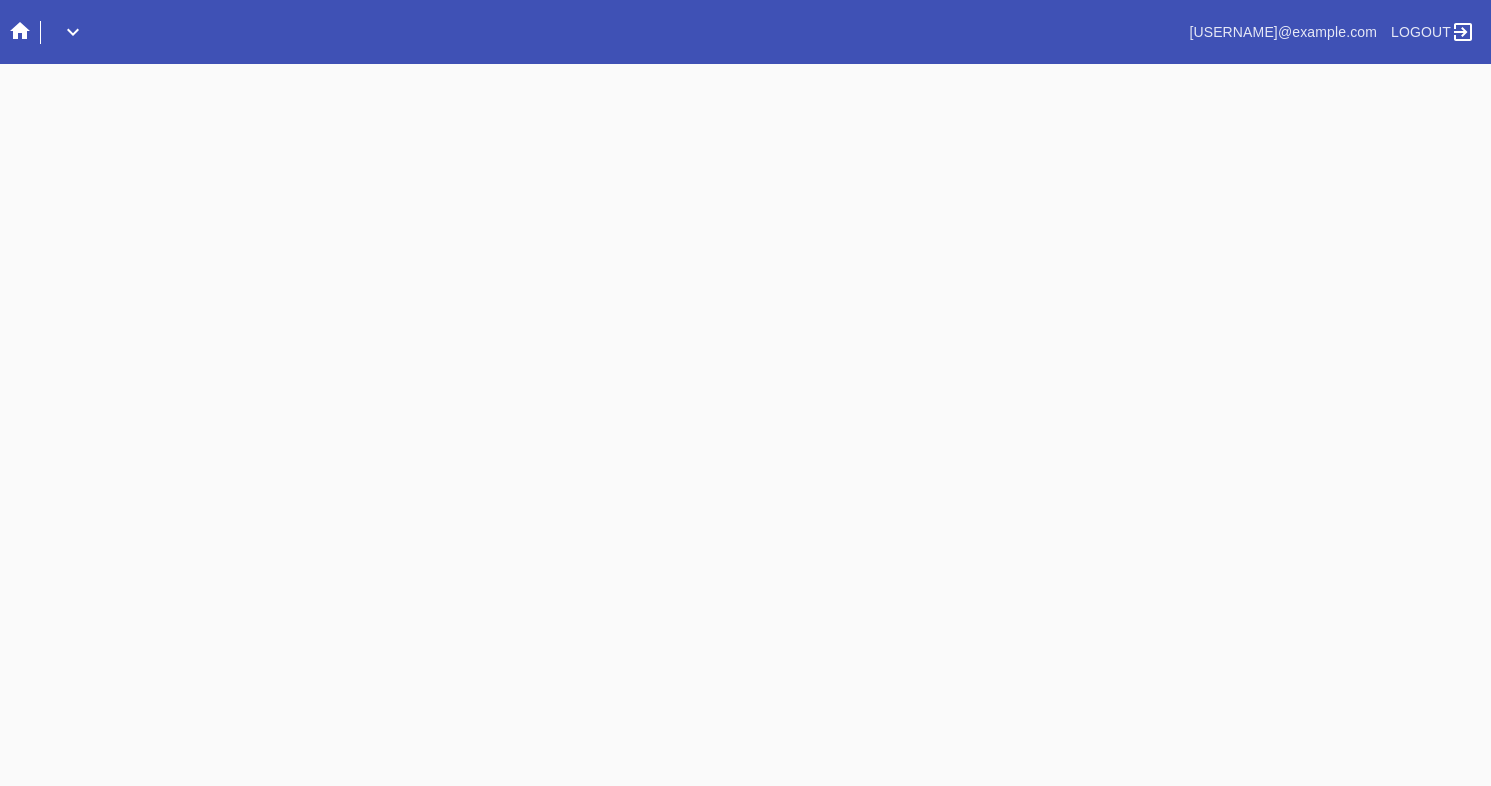 scroll, scrollTop: 0, scrollLeft: 0, axis: both 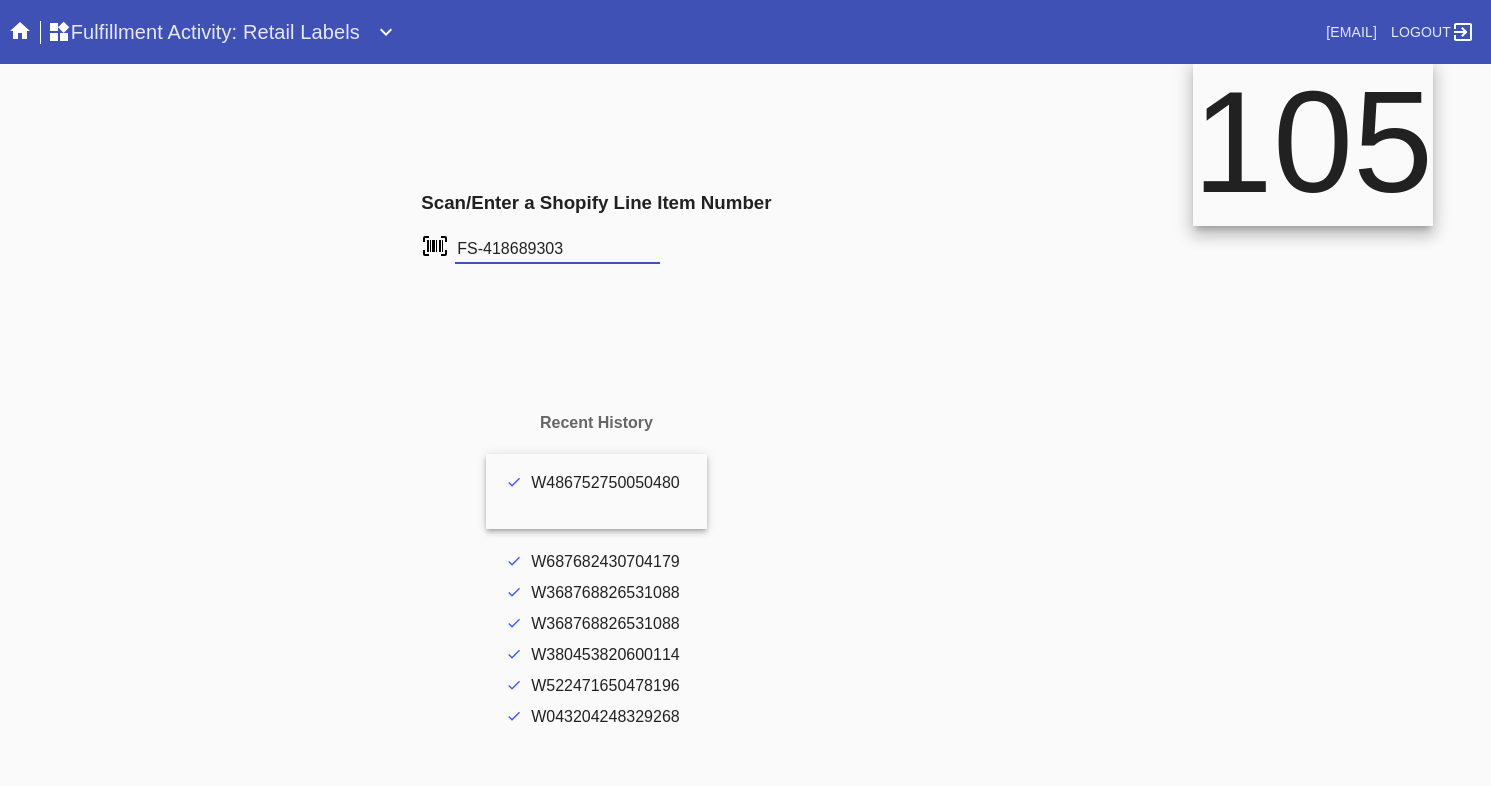 type on "FS-418689303" 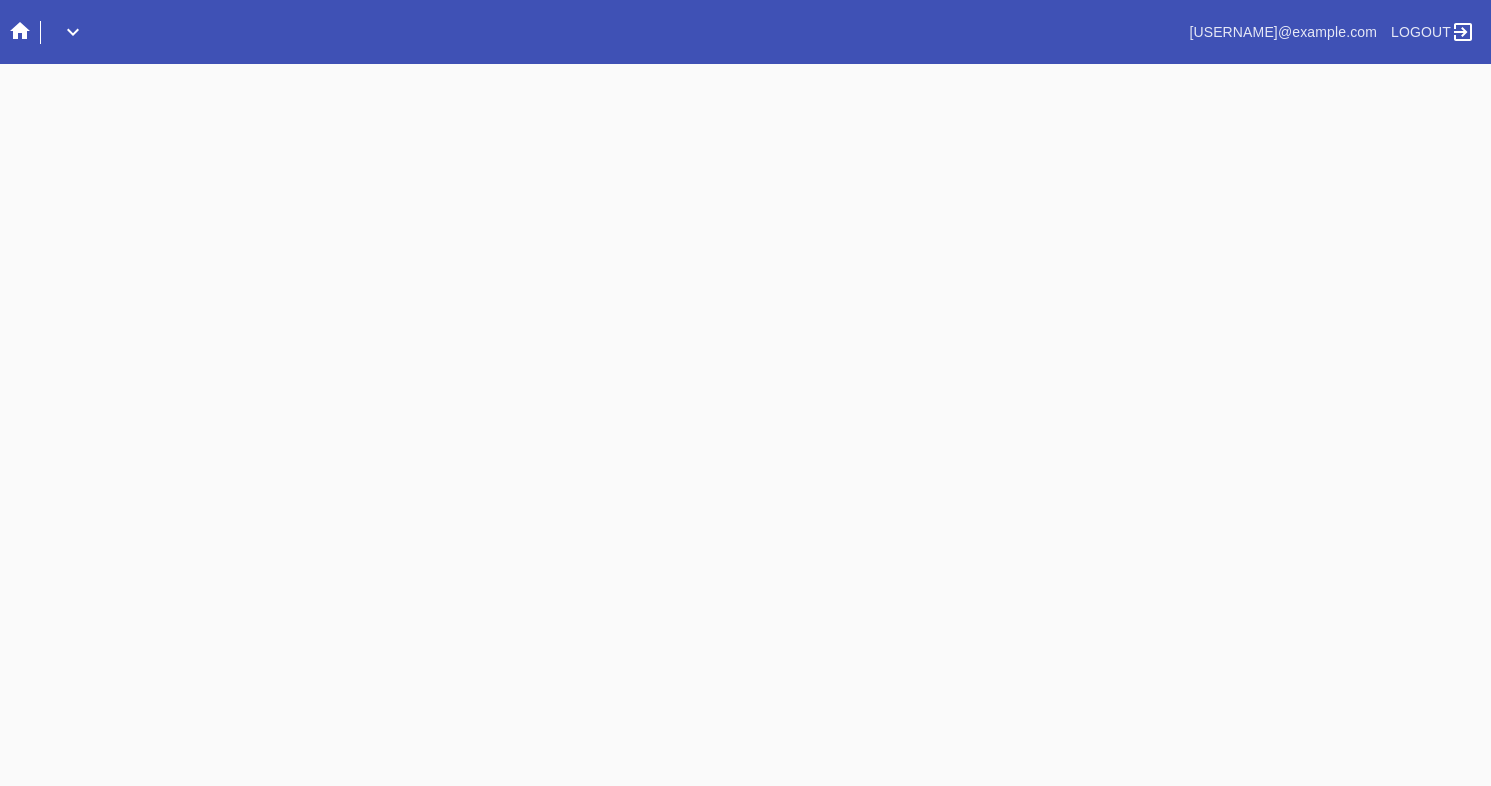 scroll, scrollTop: 0, scrollLeft: 0, axis: both 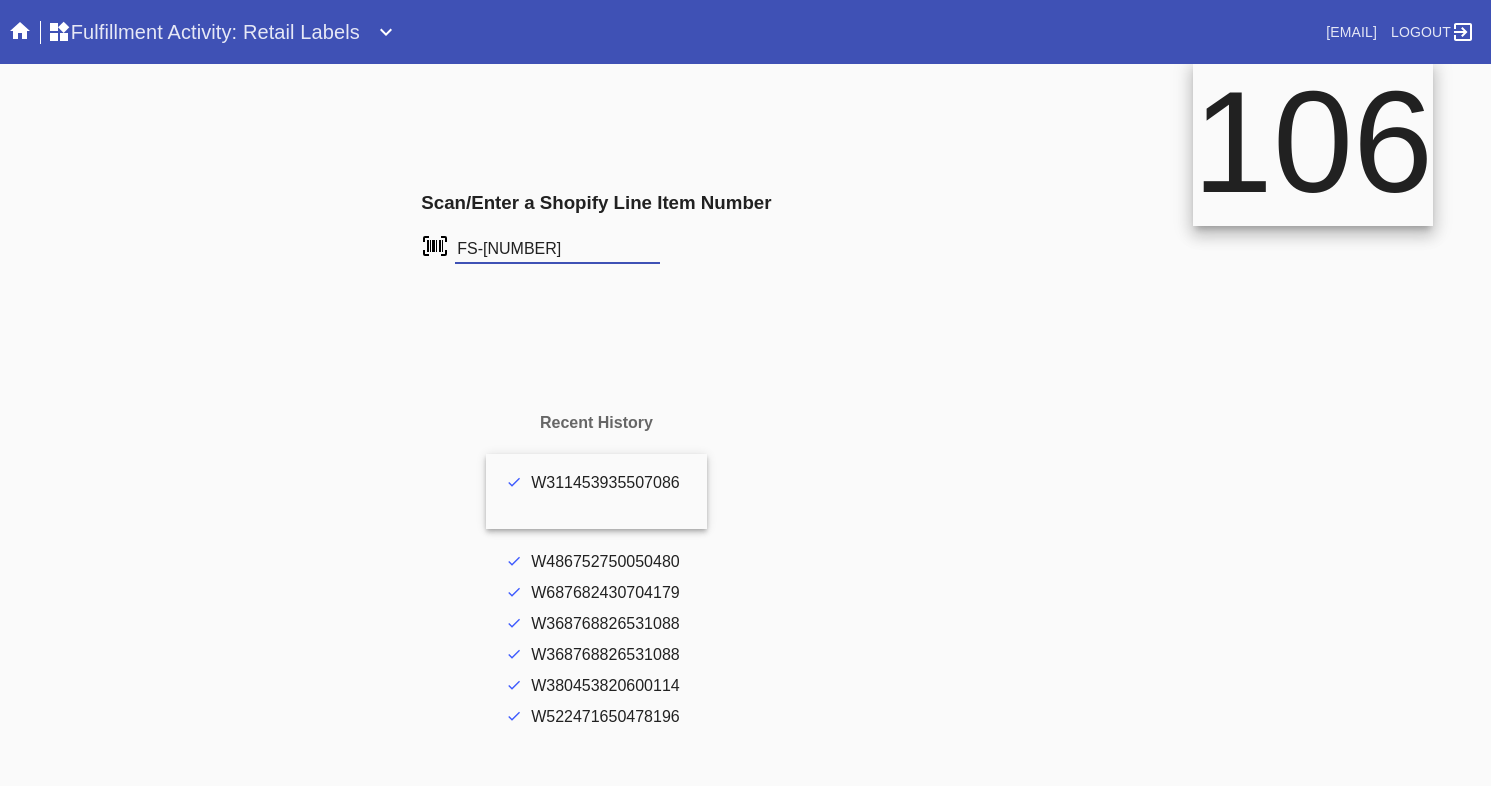 type on "FS-619541907" 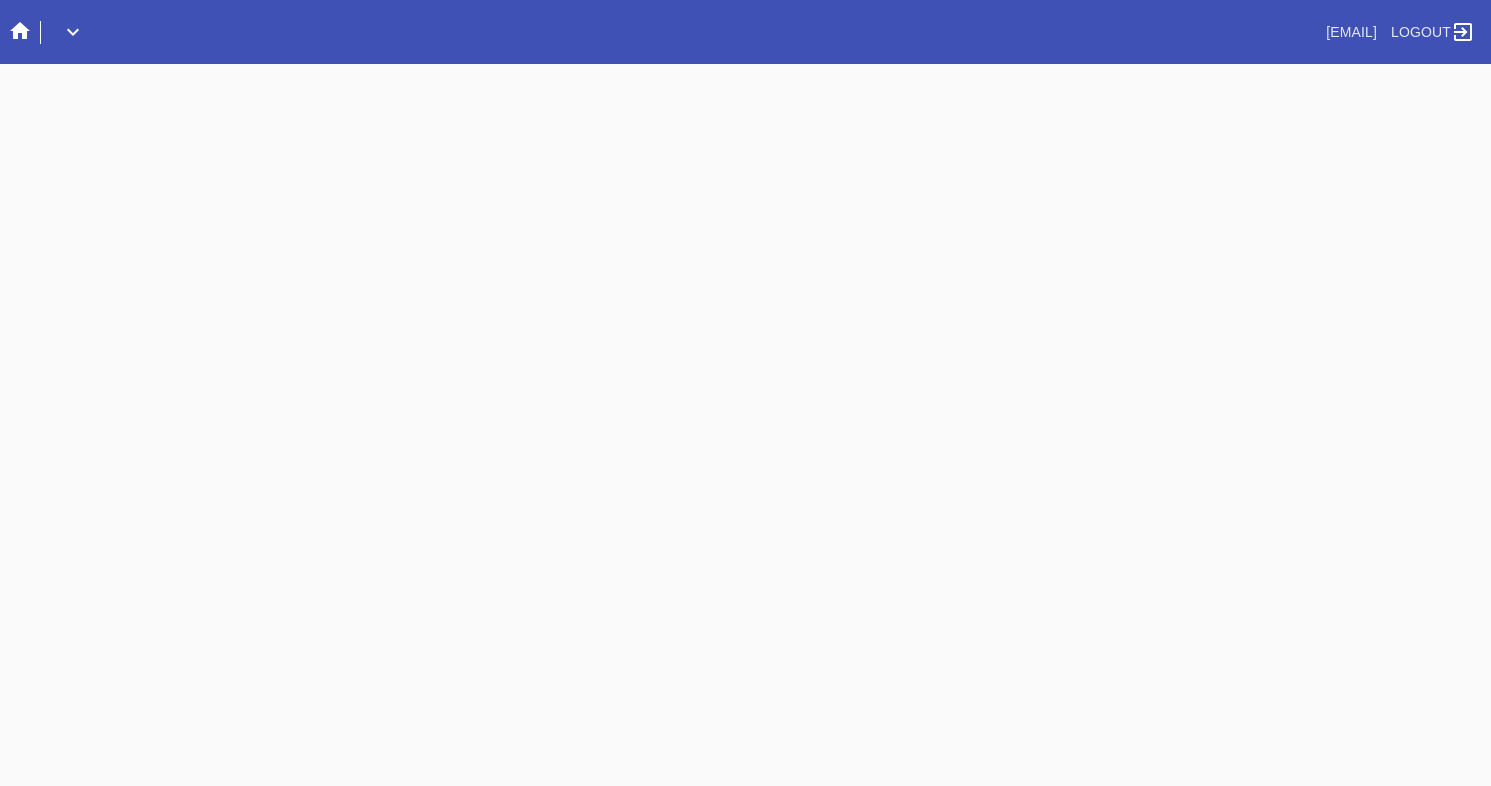 scroll, scrollTop: 0, scrollLeft: 0, axis: both 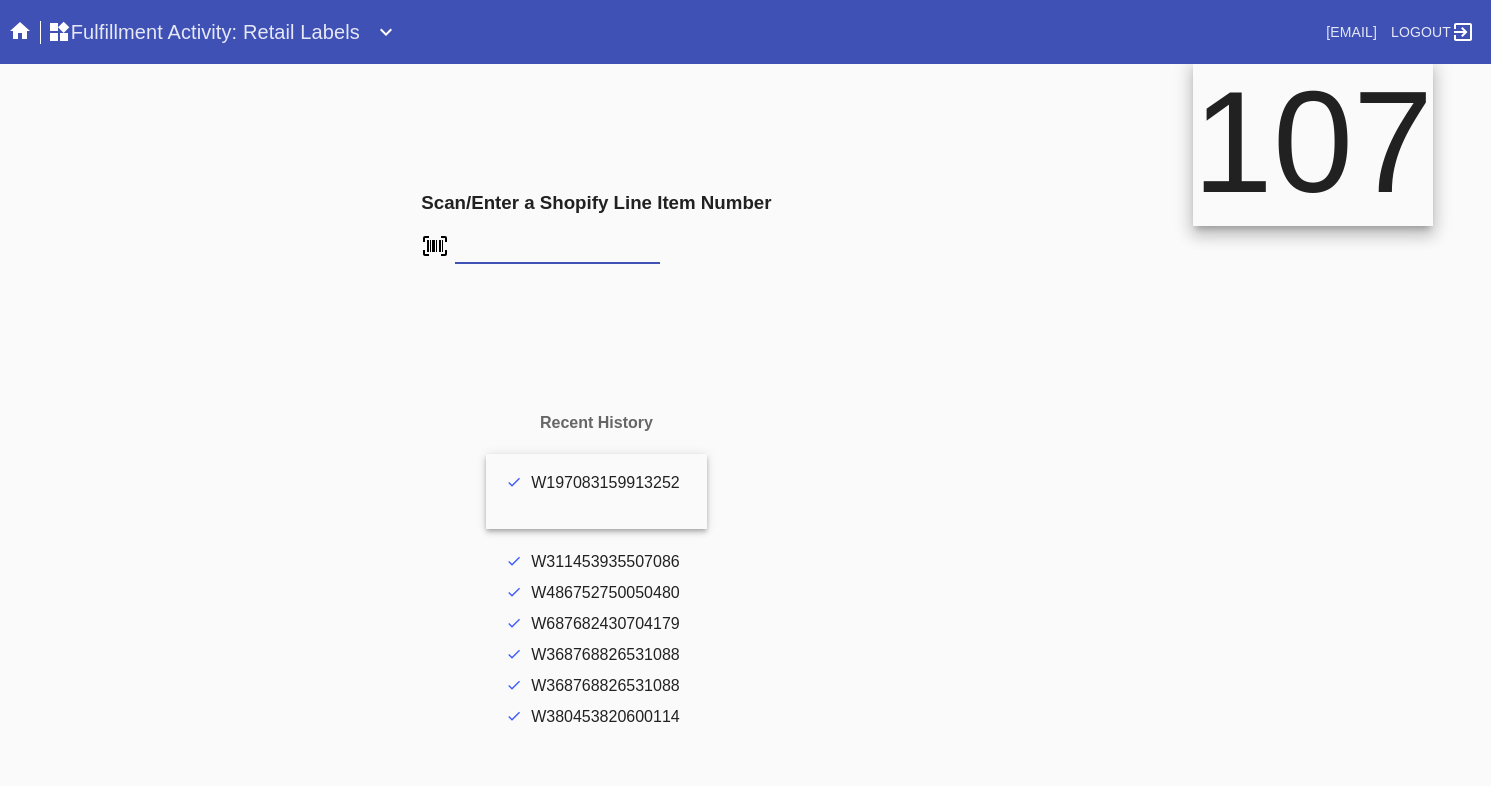 type on "FS-186854982" 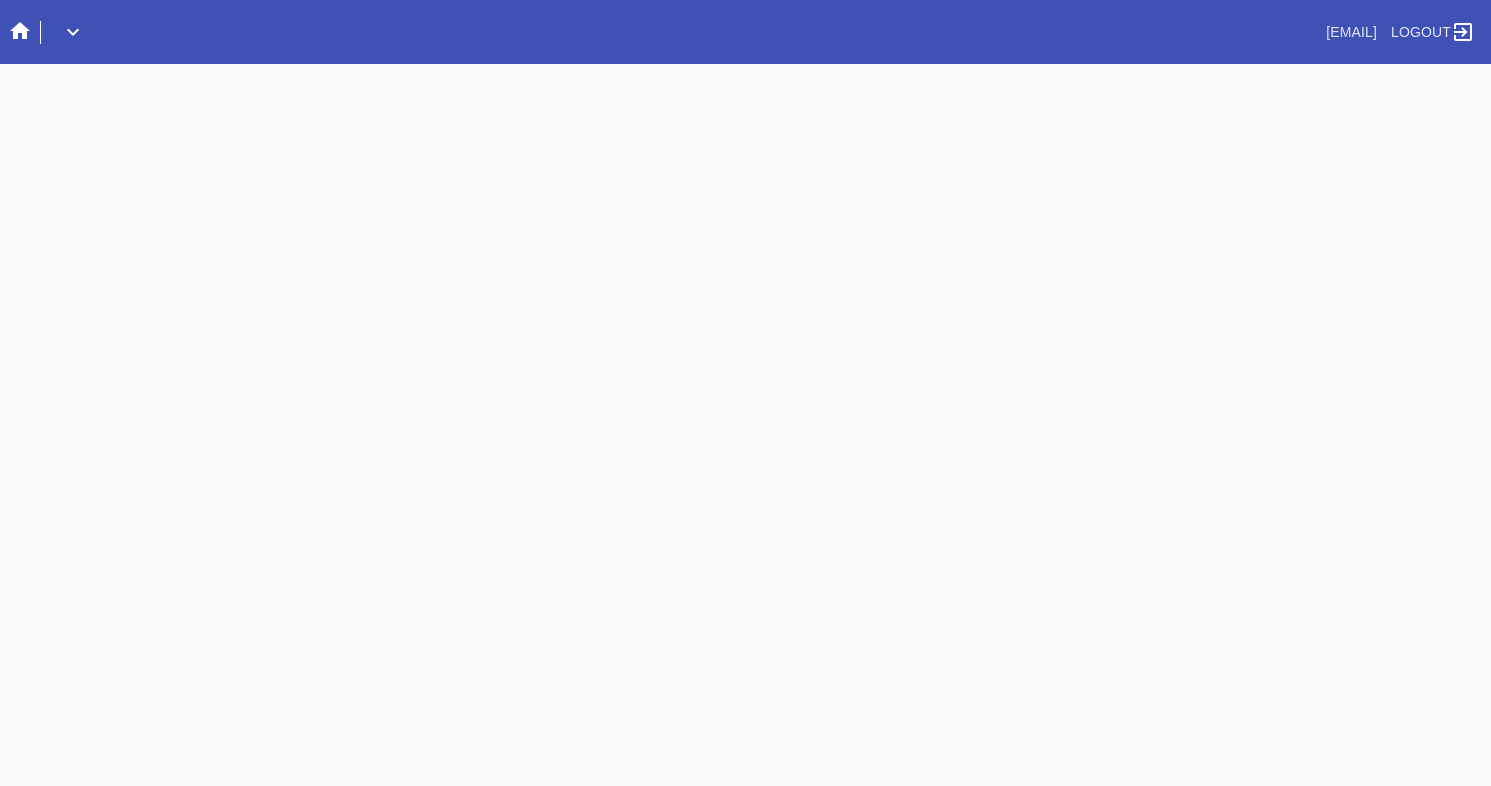 scroll, scrollTop: 0, scrollLeft: 0, axis: both 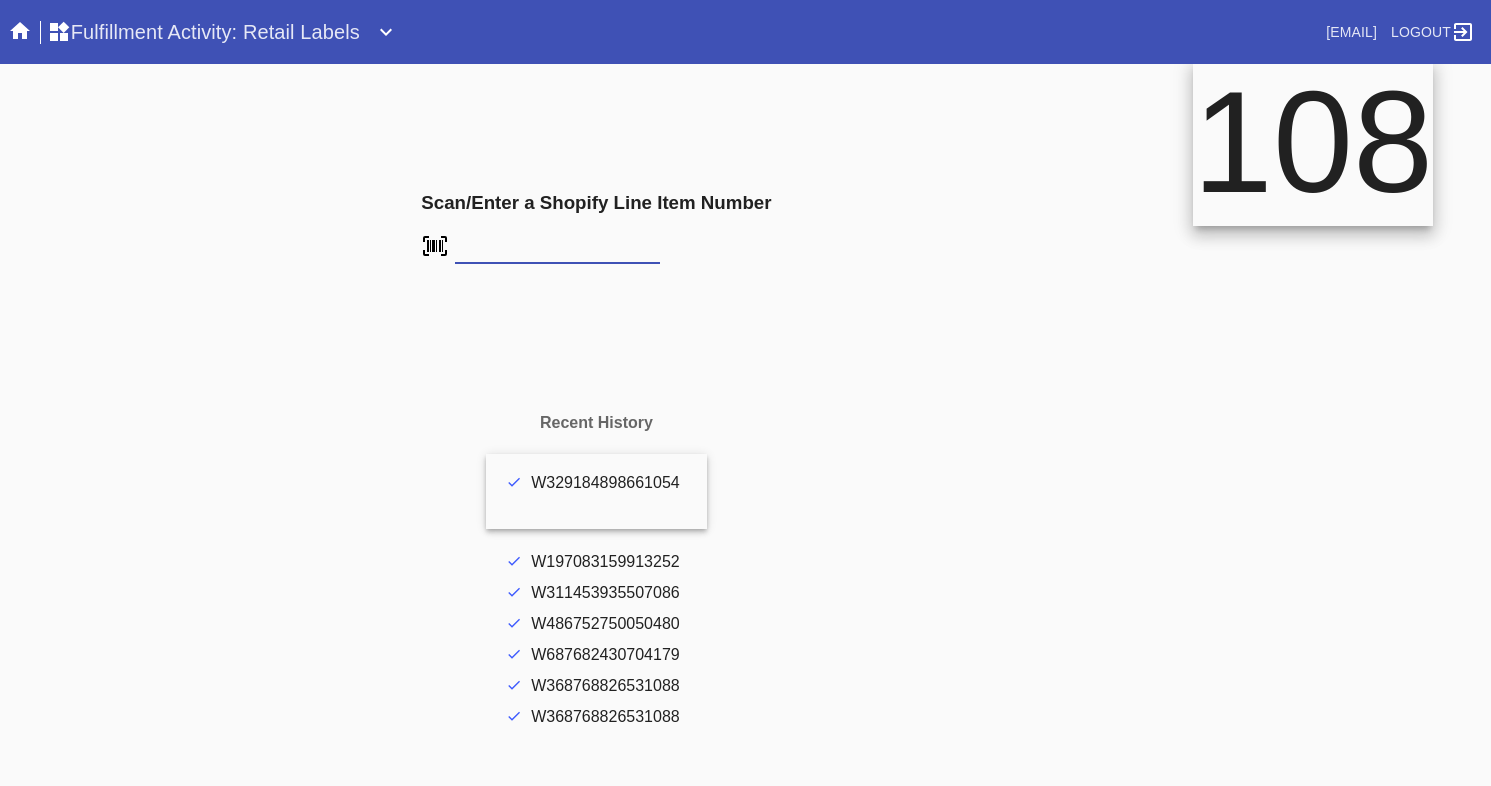 type on "[NUMBER]" 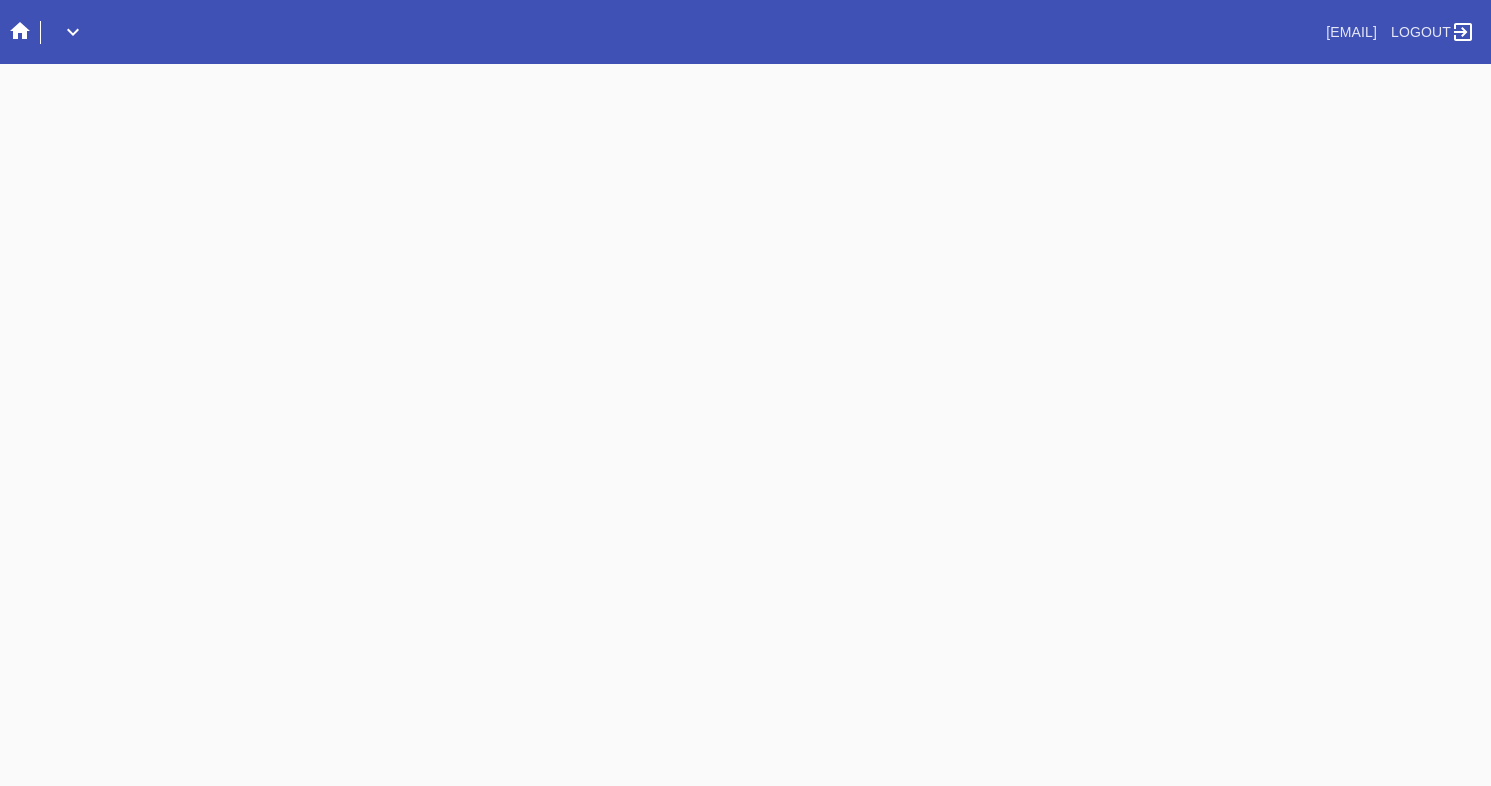 scroll, scrollTop: 0, scrollLeft: 0, axis: both 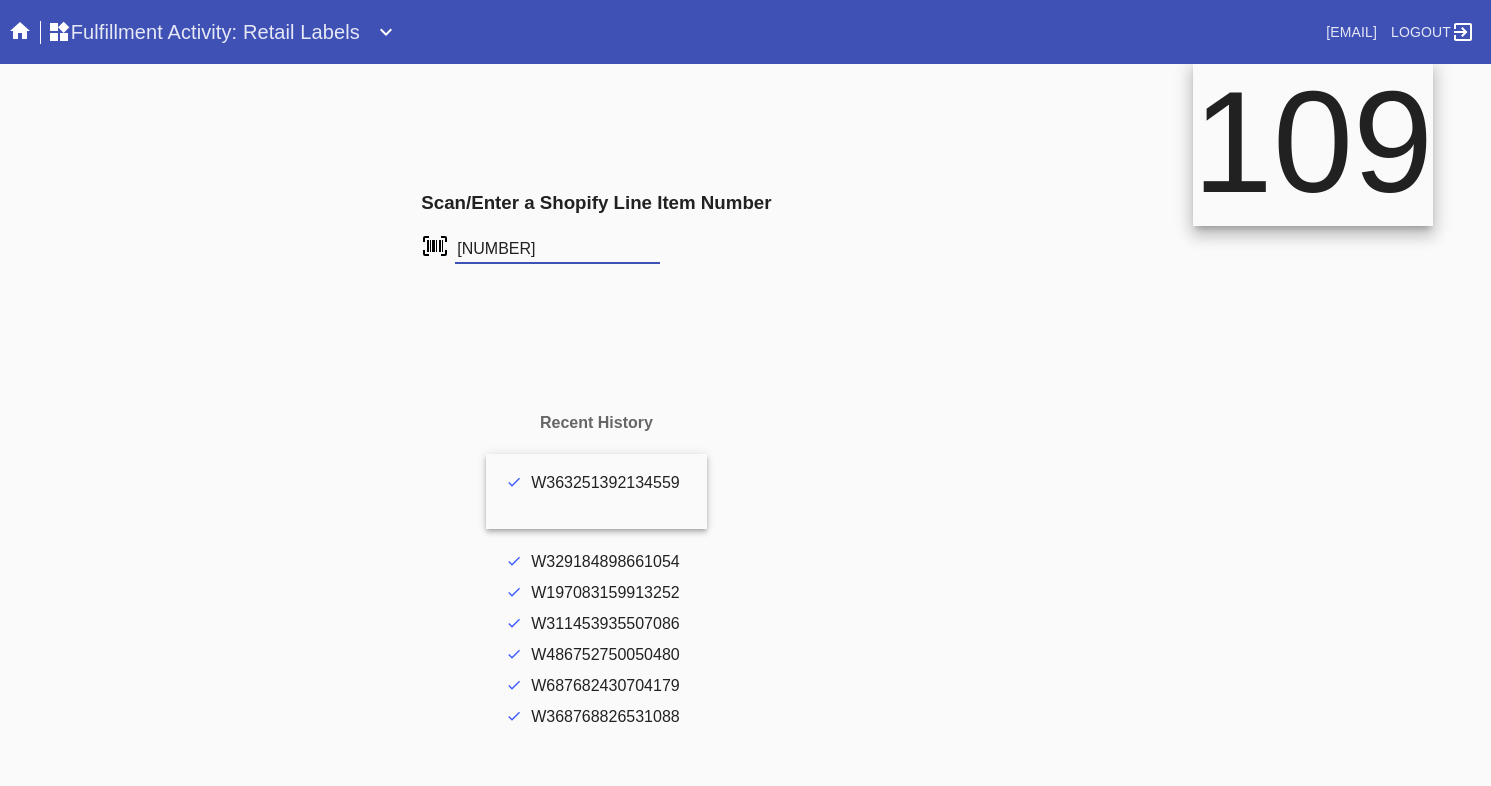 type on "[NUMBER]" 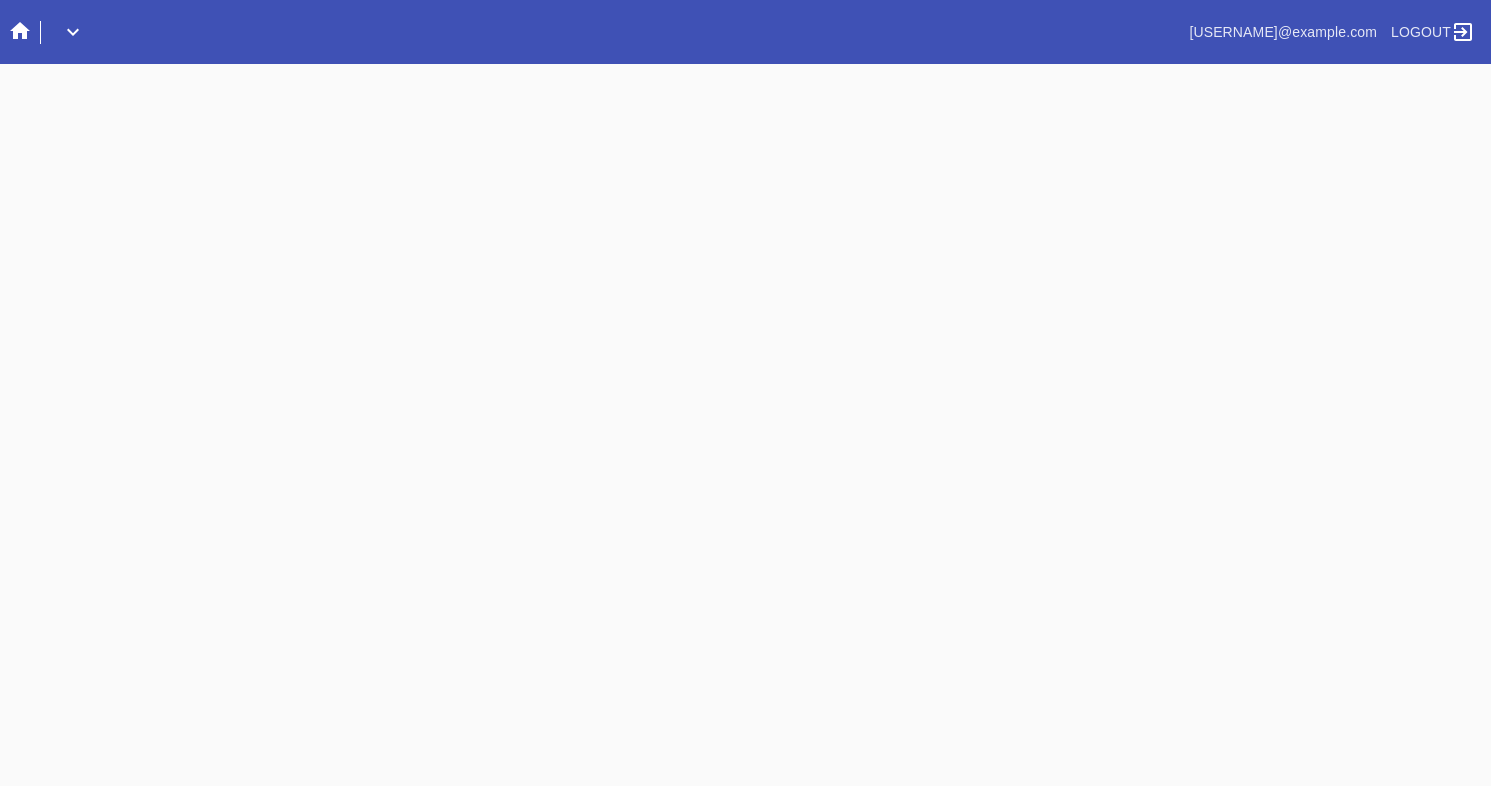 scroll, scrollTop: 0, scrollLeft: 0, axis: both 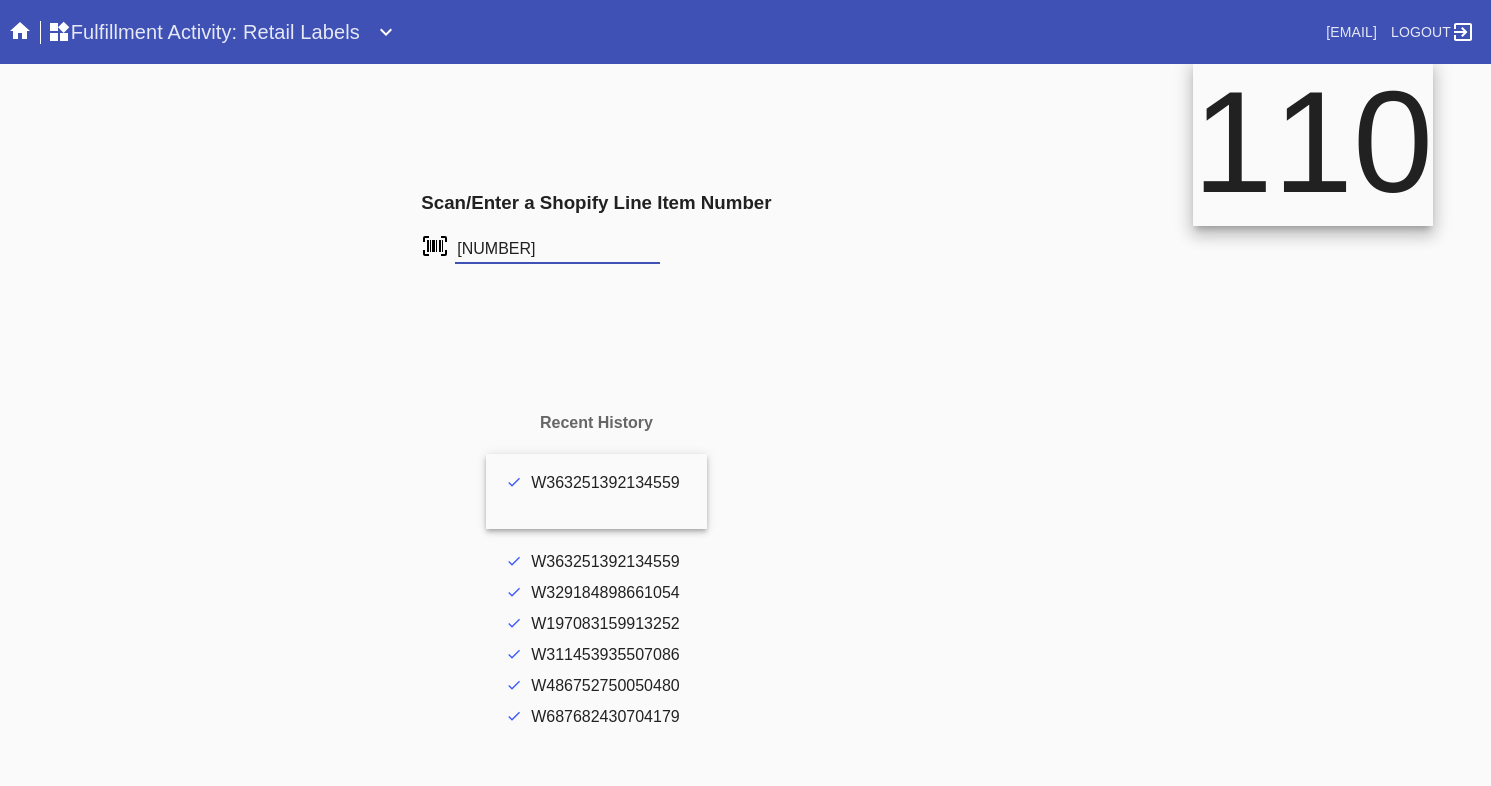 type on "[NUMBER]" 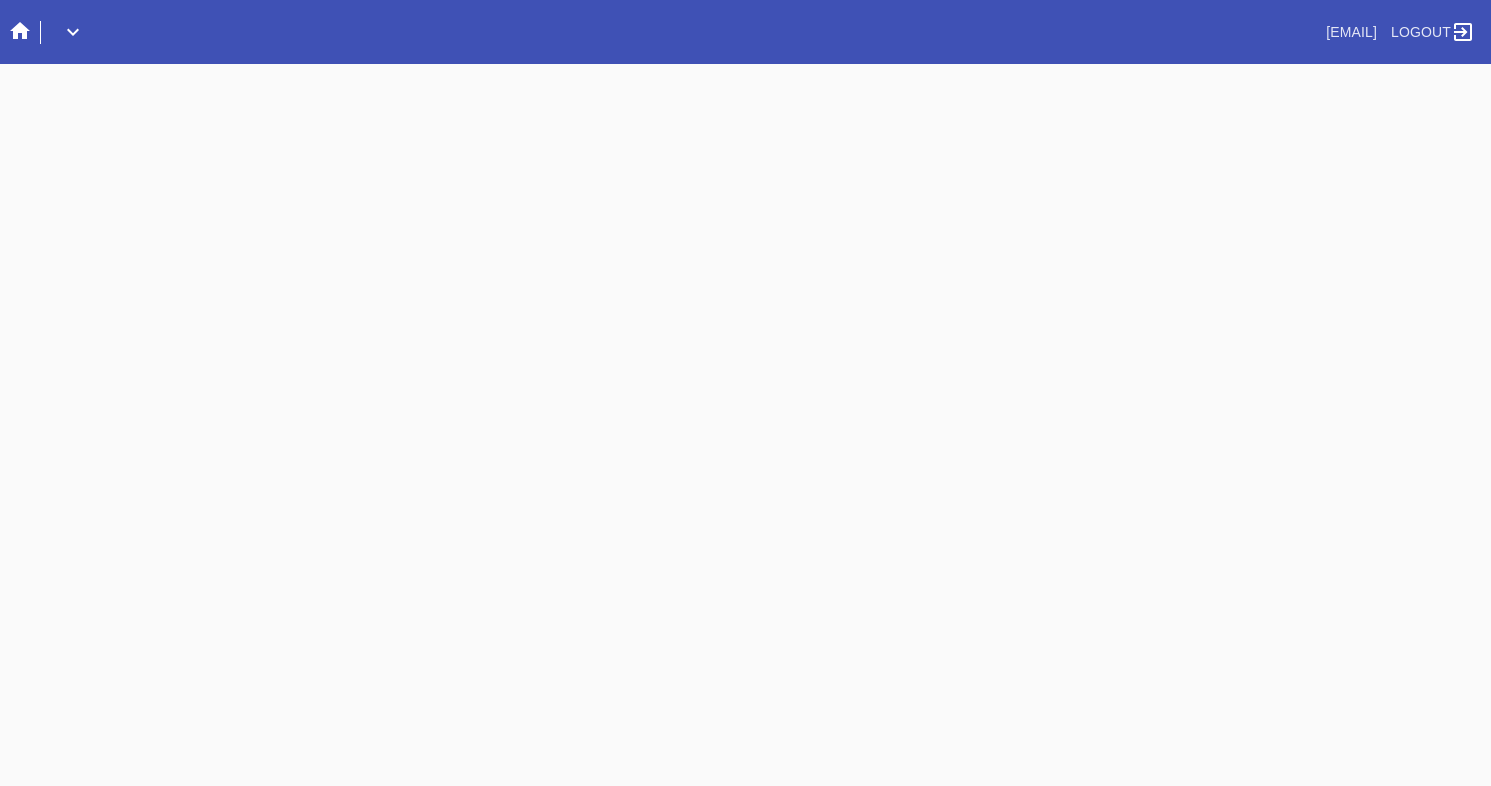 scroll, scrollTop: 0, scrollLeft: 0, axis: both 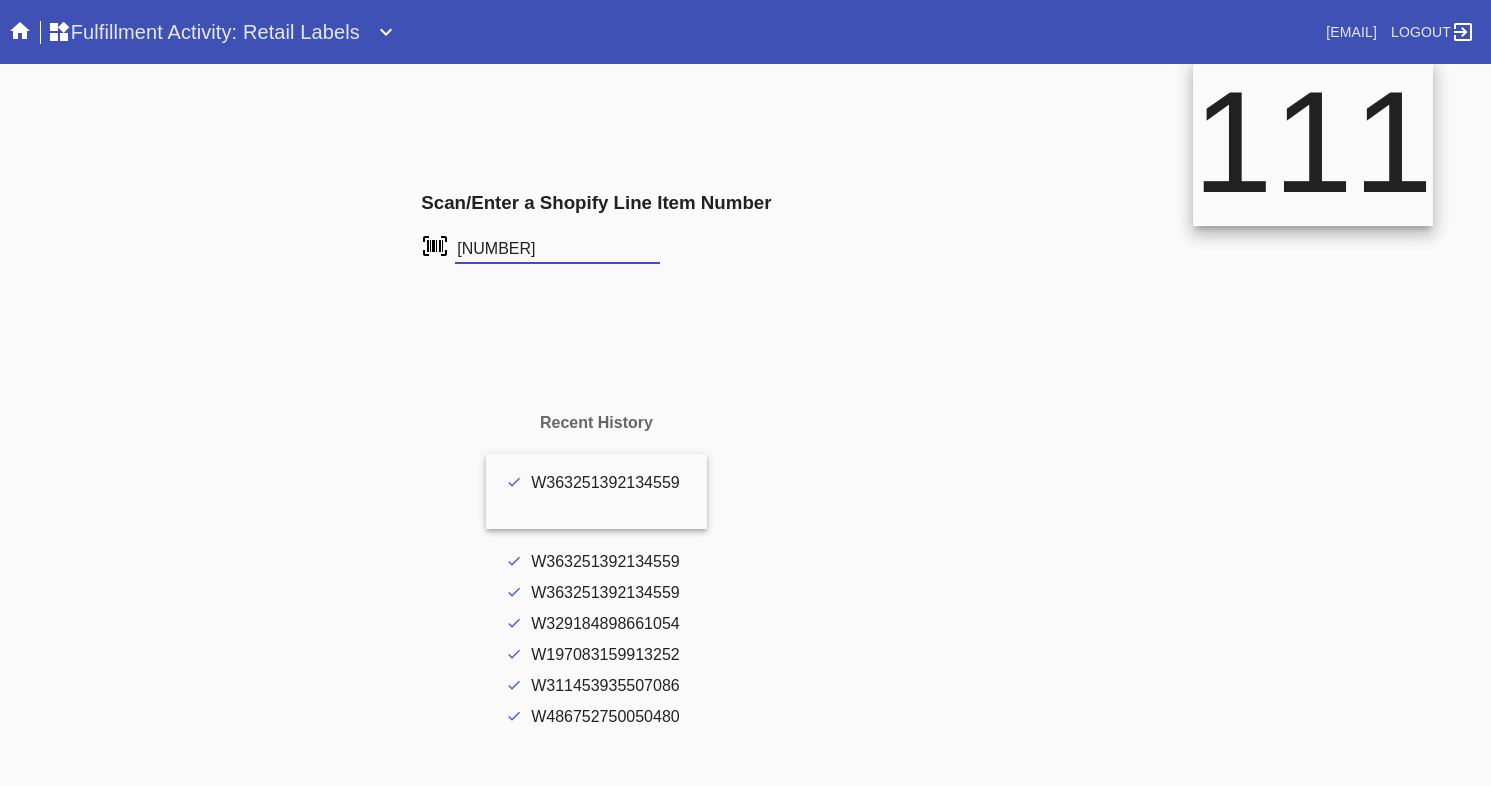 type on "FS-323378692" 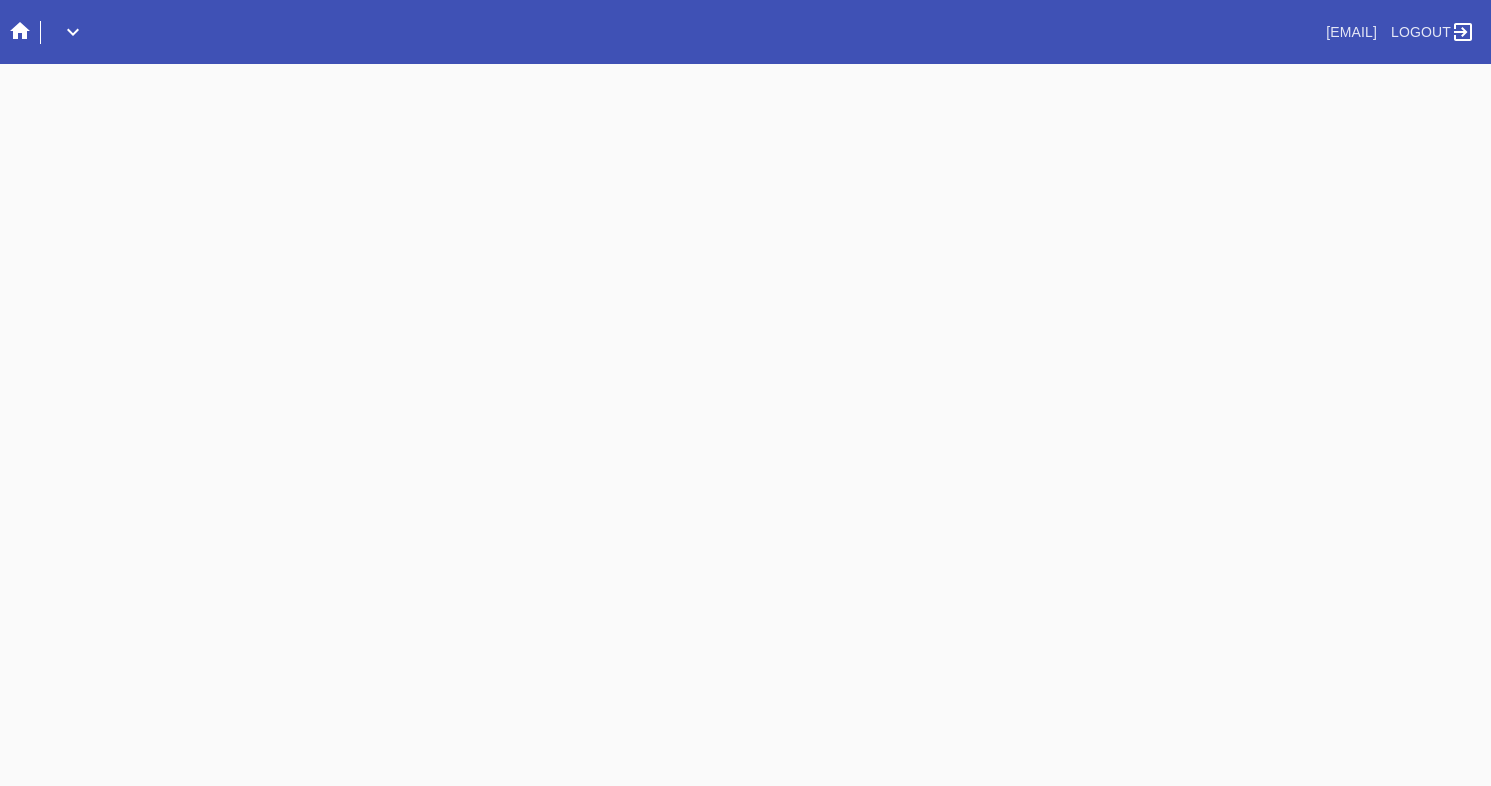 scroll, scrollTop: 0, scrollLeft: 0, axis: both 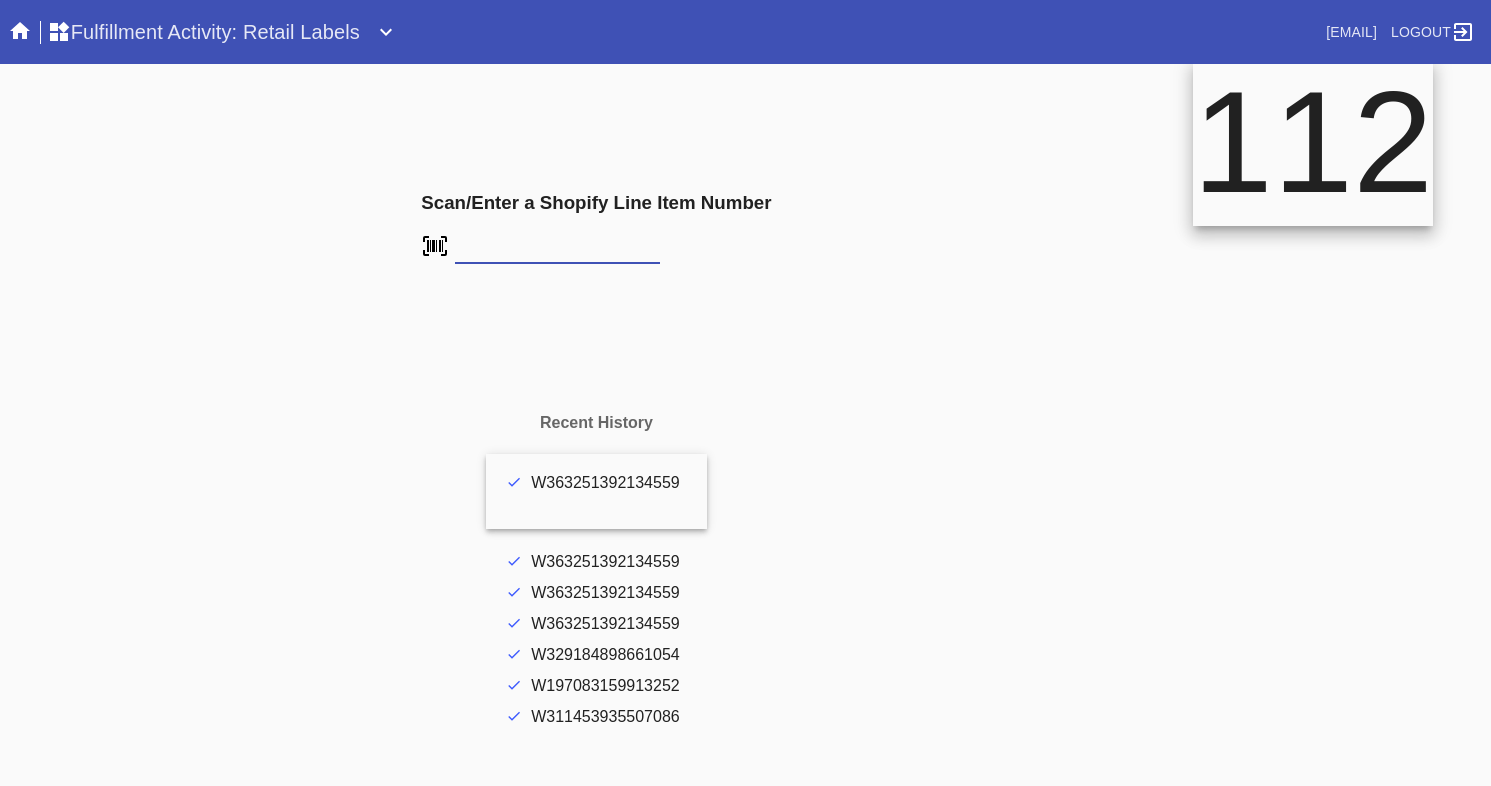 type on "[PASSPORT]" 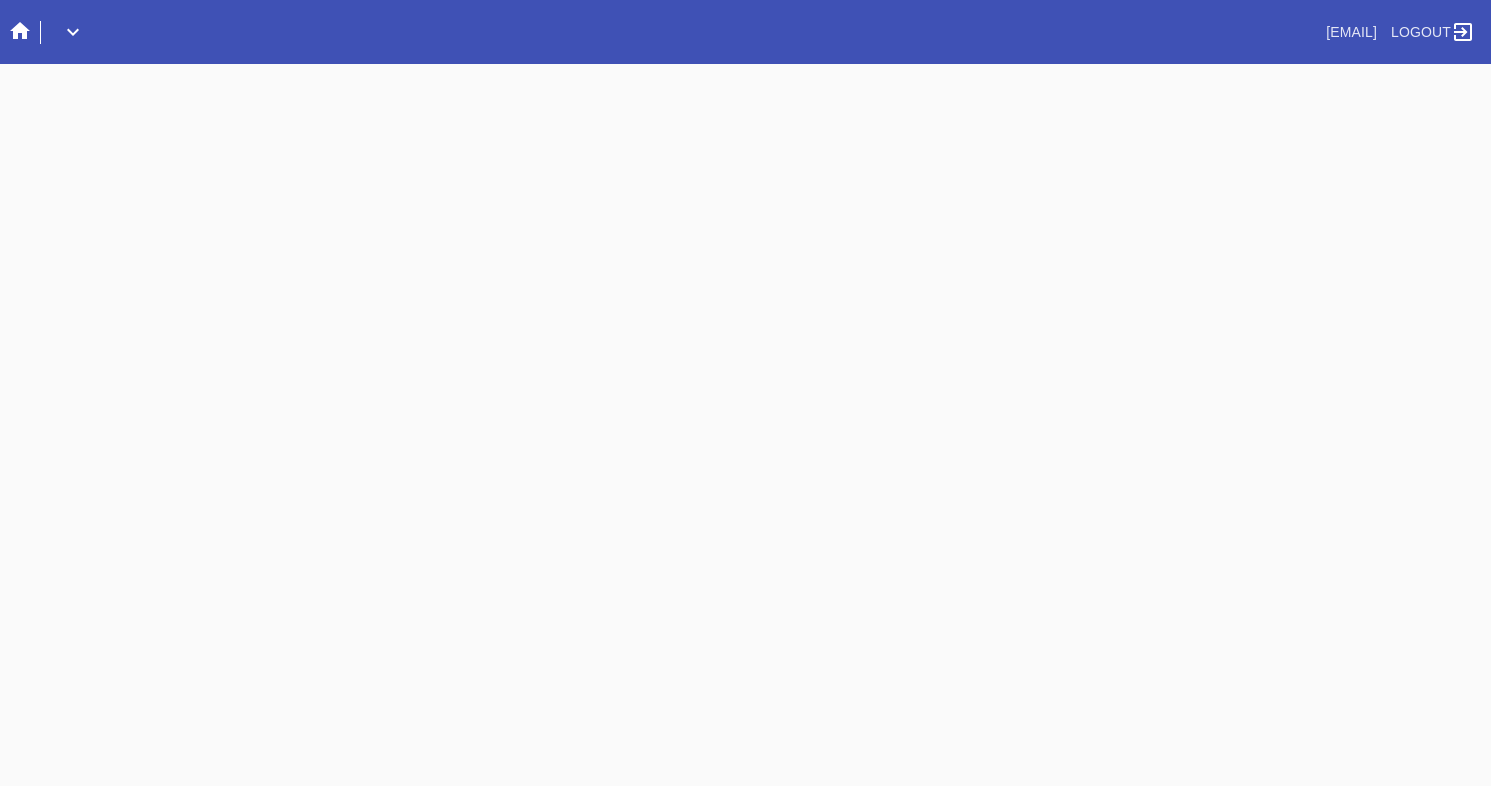scroll, scrollTop: 0, scrollLeft: 0, axis: both 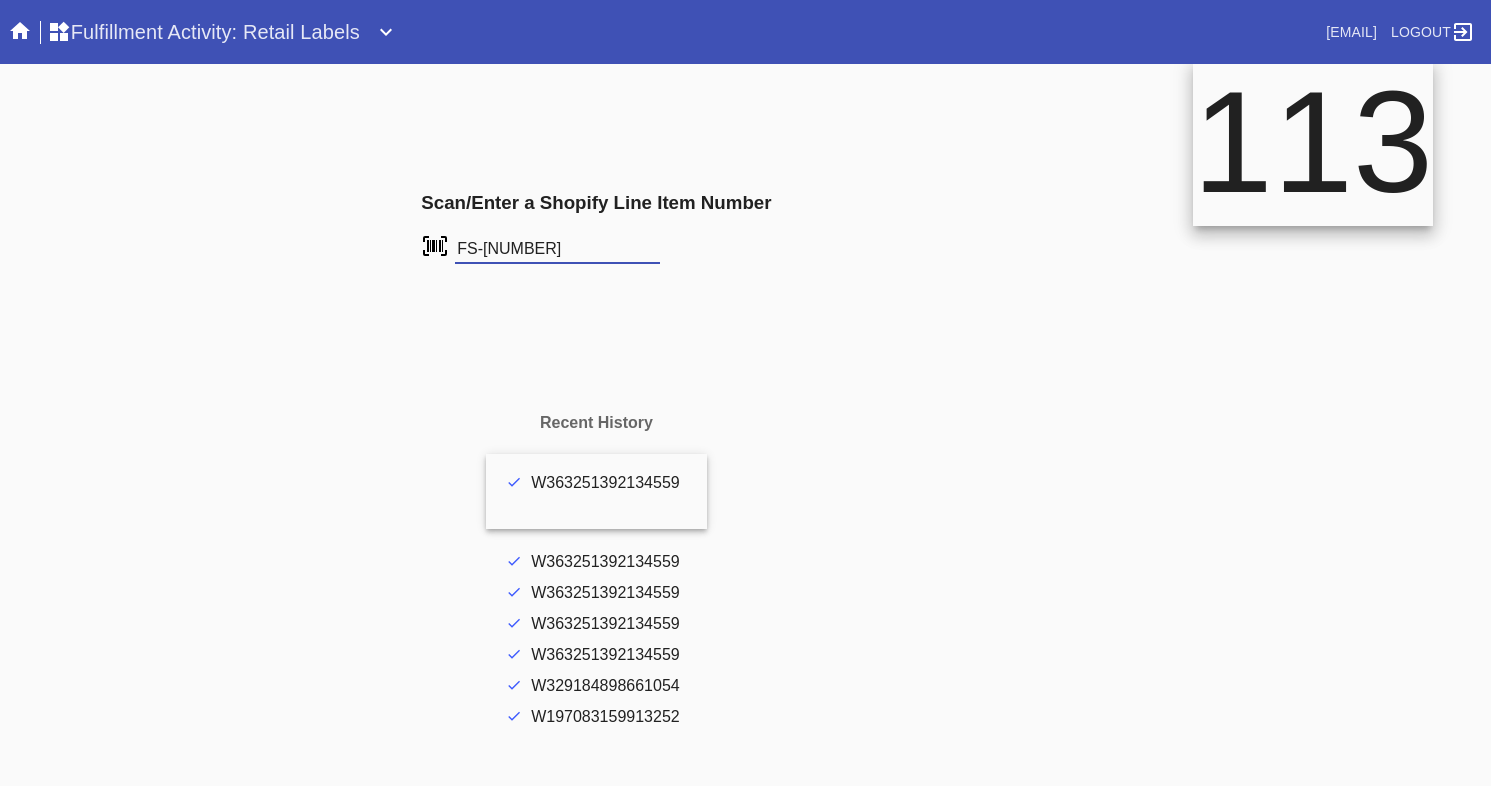 type on "FS-158897224" 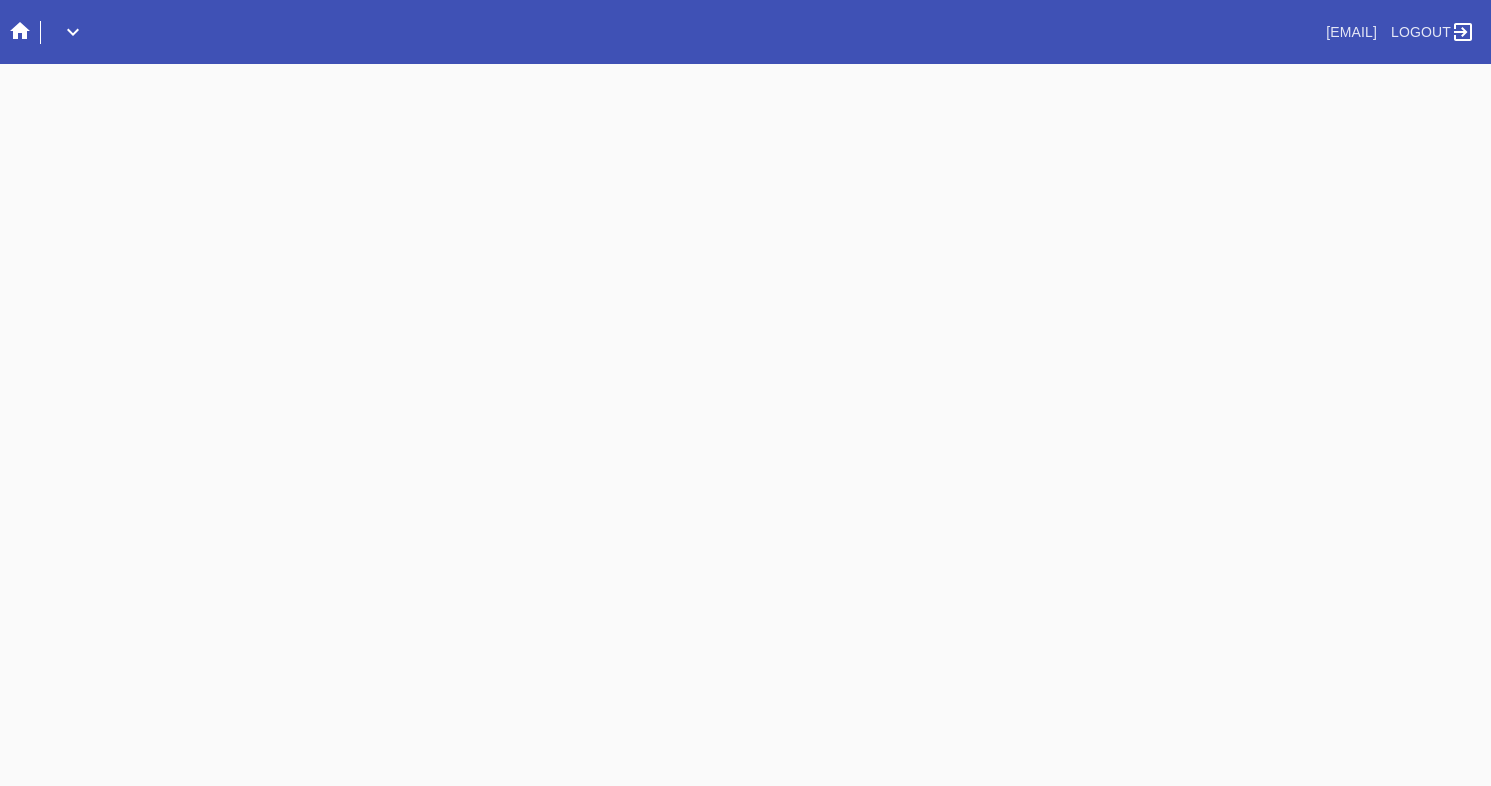 scroll, scrollTop: 0, scrollLeft: 0, axis: both 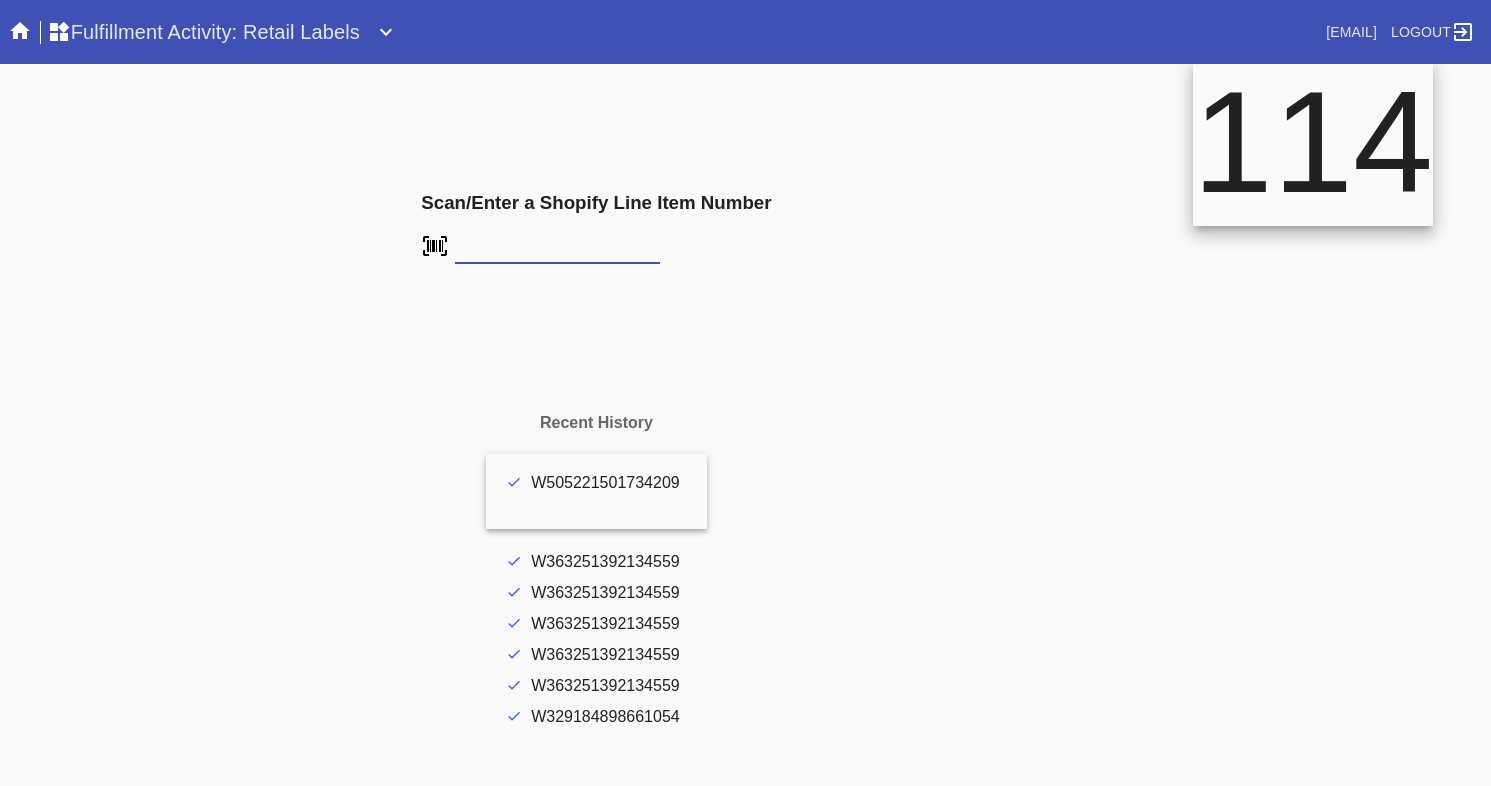 type on "FS-[NUMBER]" 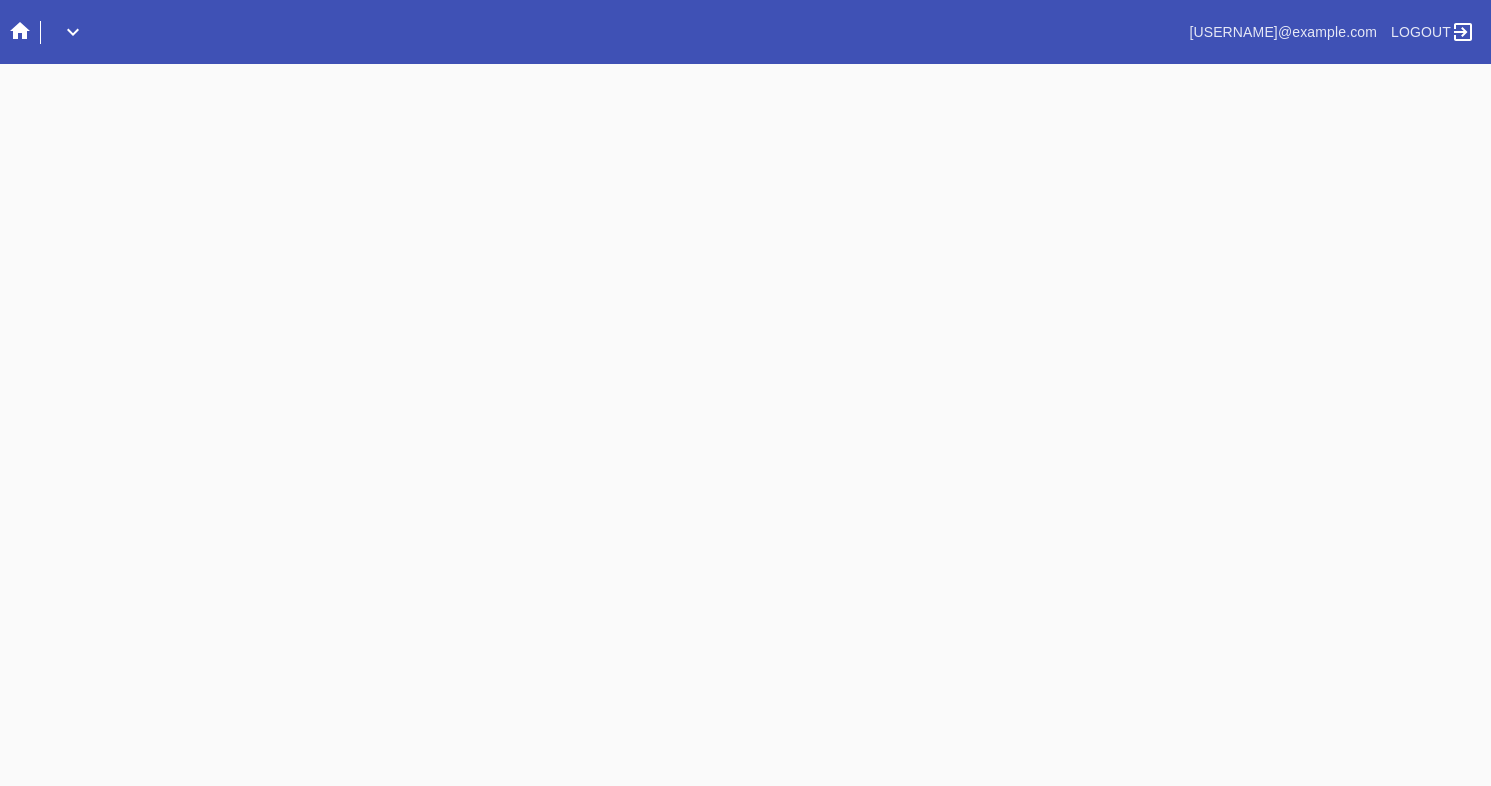 scroll, scrollTop: 0, scrollLeft: 0, axis: both 